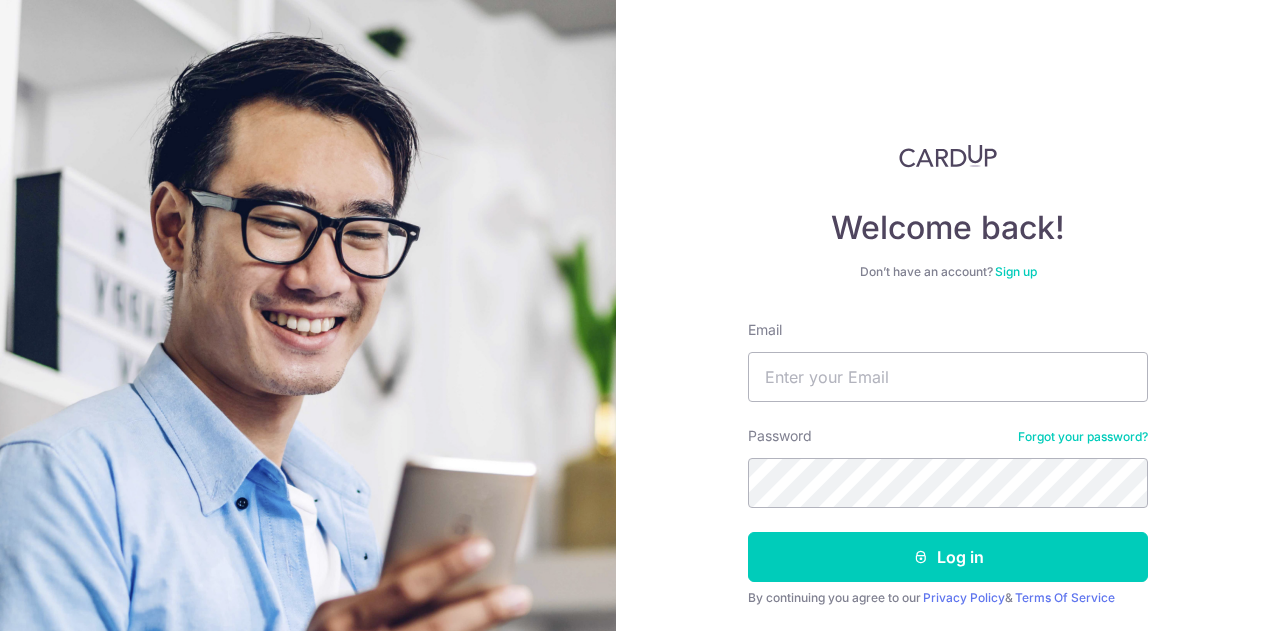 scroll, scrollTop: 0, scrollLeft: 0, axis: both 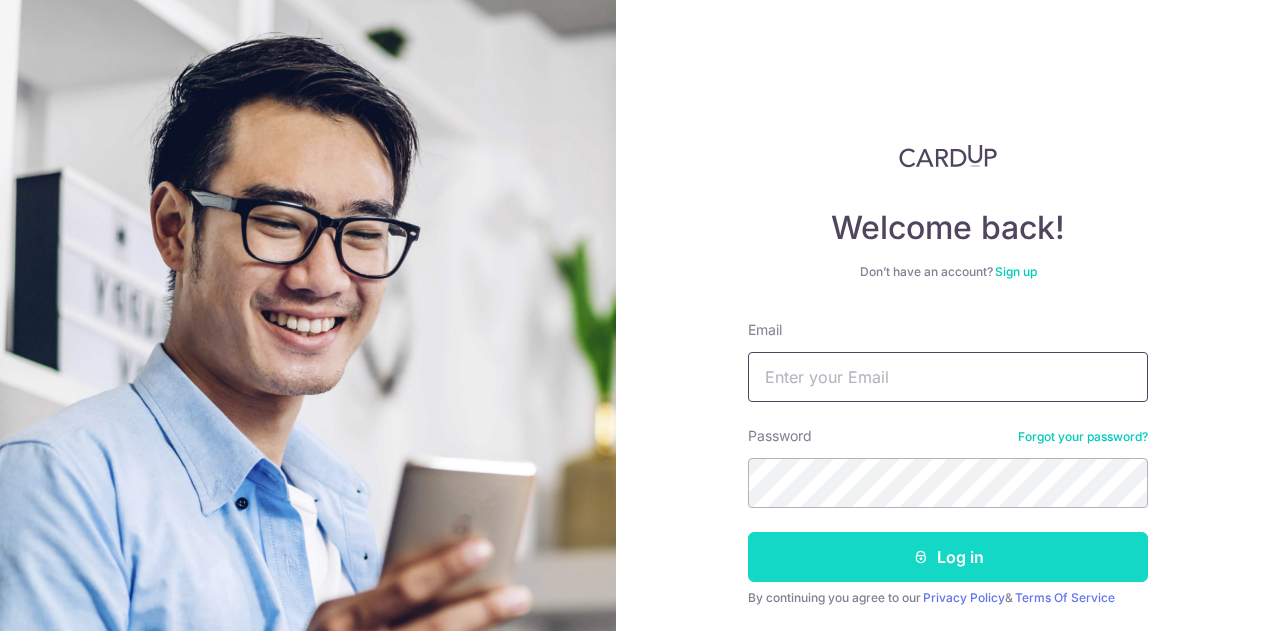 type on "chimkh@gmail.com" 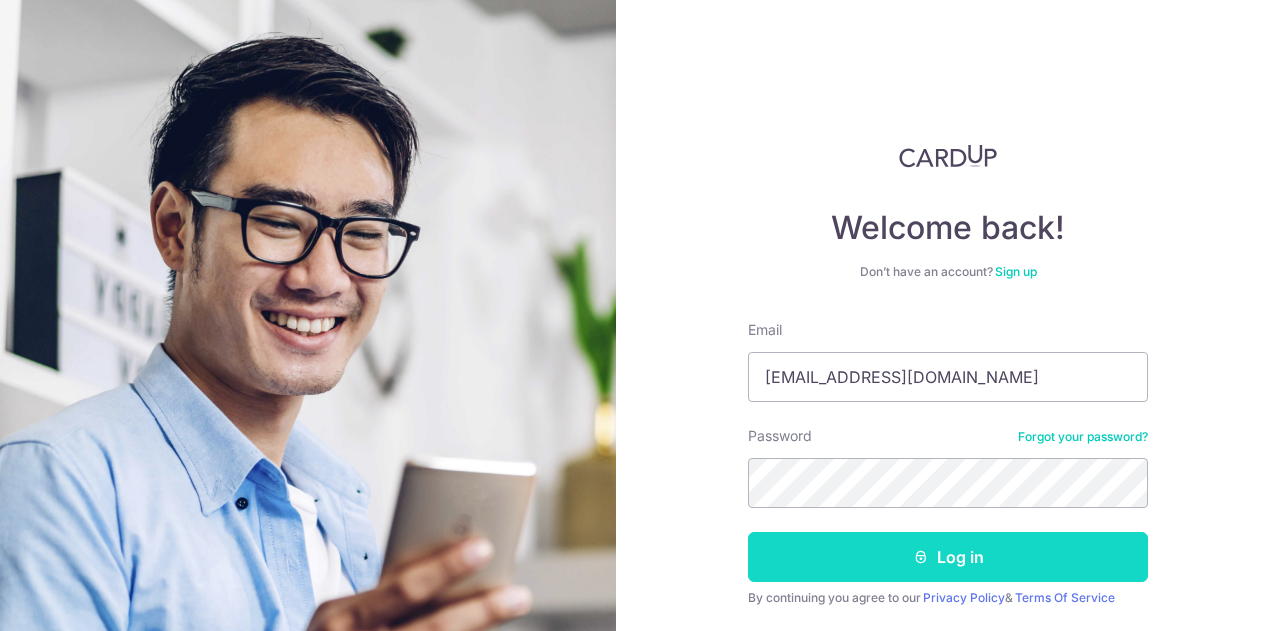 click on "Log in" at bounding box center (948, 557) 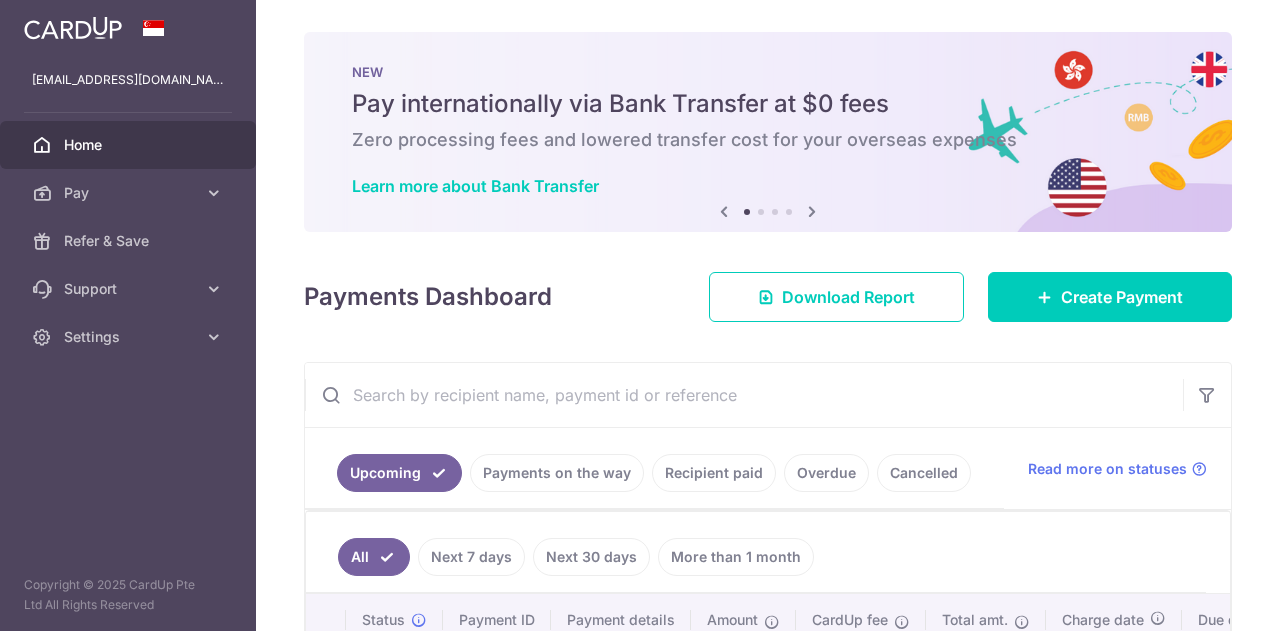 scroll, scrollTop: 0, scrollLeft: 0, axis: both 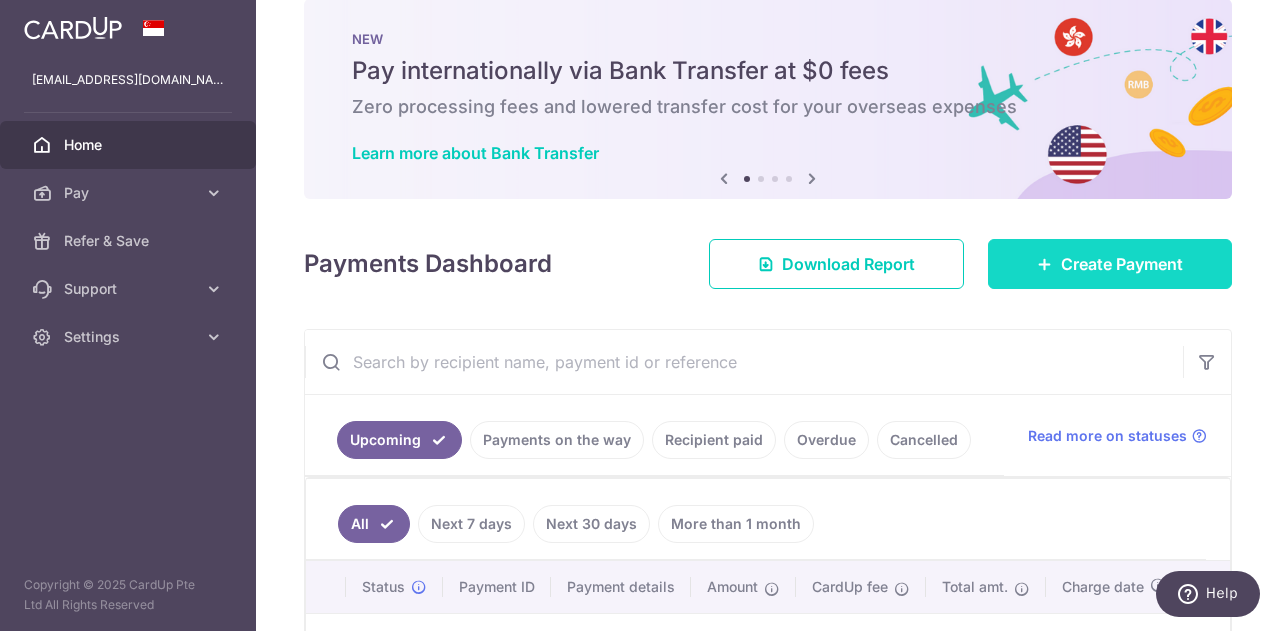 click on "Create Payment" at bounding box center [1122, 264] 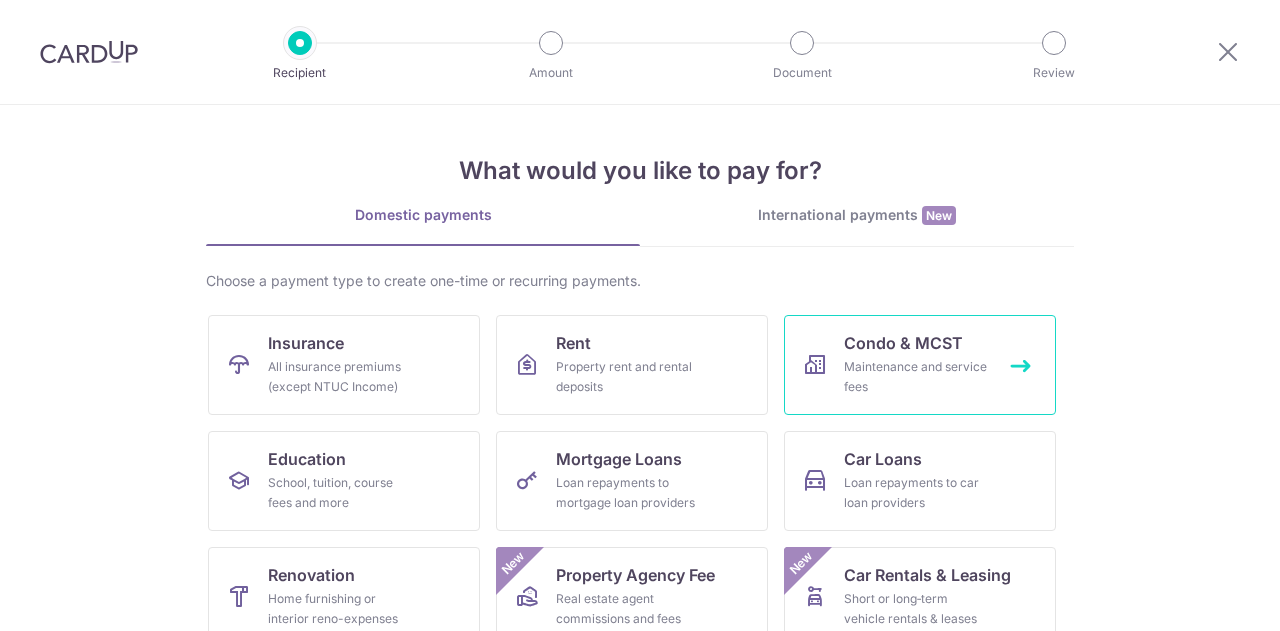 scroll, scrollTop: 0, scrollLeft: 0, axis: both 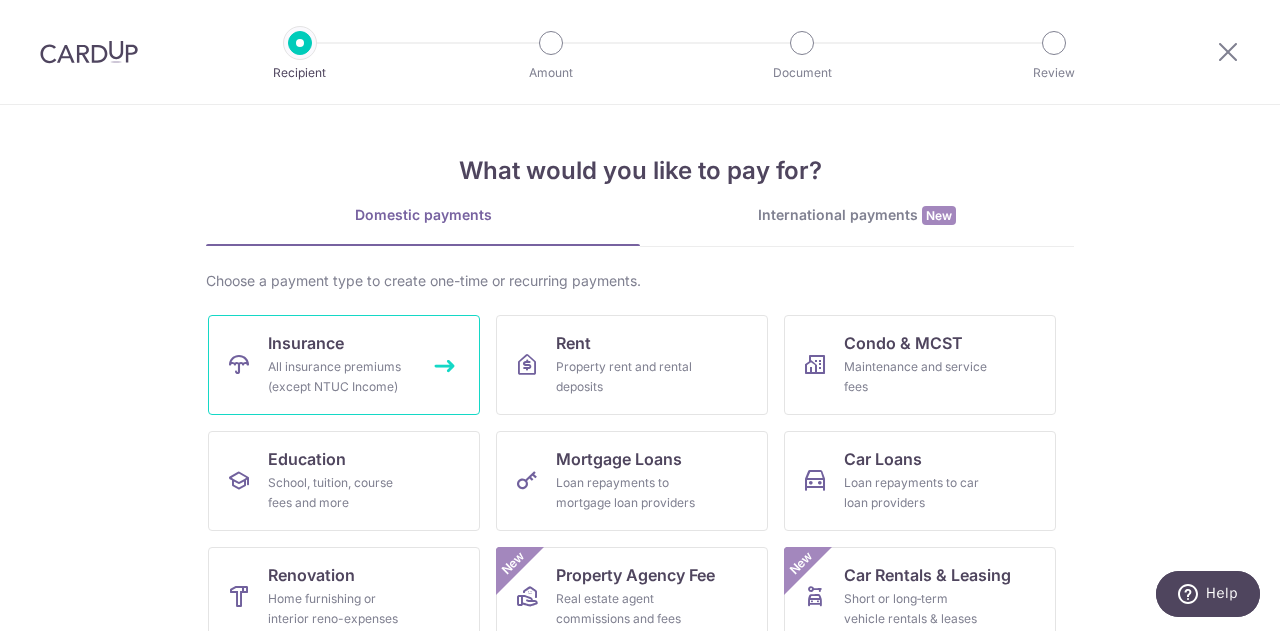click on "All insurance premiums (except NTUC Income)" at bounding box center (340, 377) 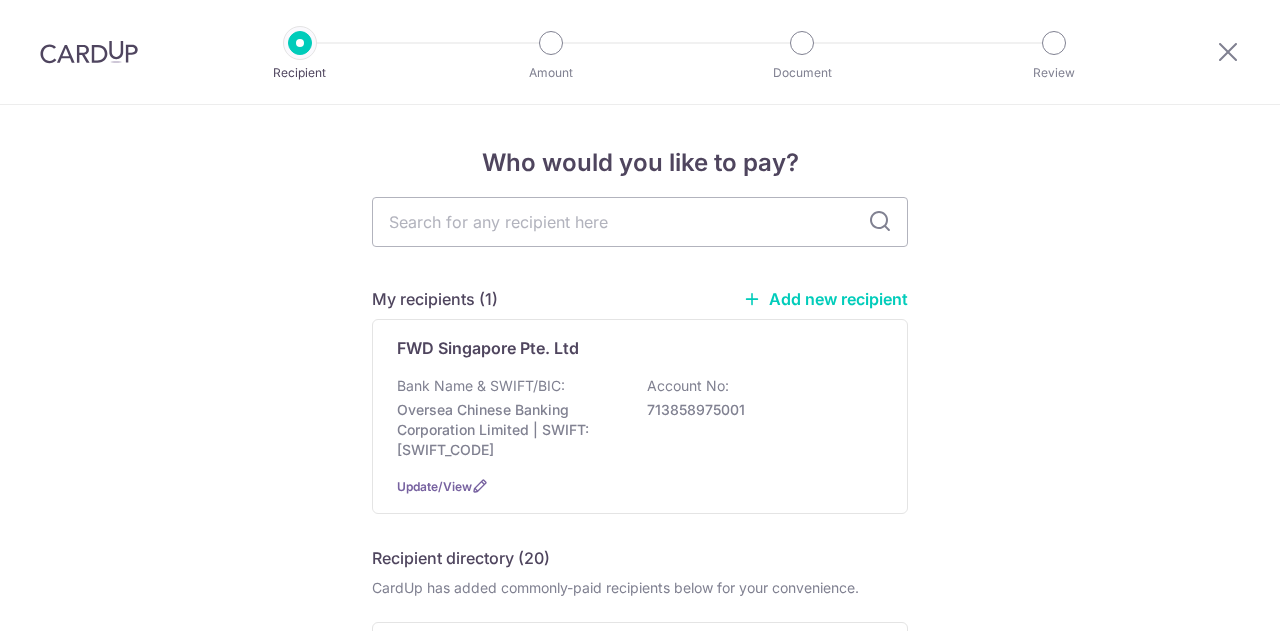 scroll, scrollTop: 0, scrollLeft: 0, axis: both 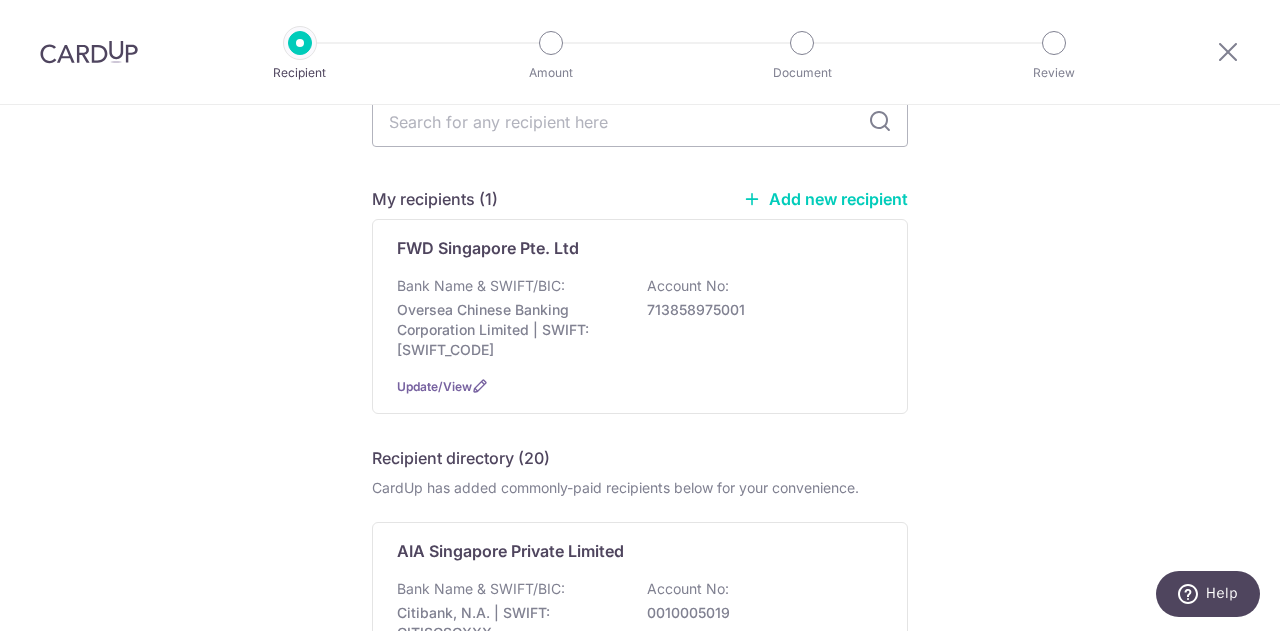 click on "Who would you like to pay?
My recipients (1)
Add new recipient
FWD Singapore Pte. Ltd
Bank Name & SWIFT/BIC:
Oversea Chinese Banking Corporation Limited | SWIFT: OCBCSGSGXXX
Account No:
713858975001
Update/View
Recipient directory (20)
CardUp has added commonly-paid recipients below for your convenience.
AIA Singapore Private Limited
Bank Name & SWIFT/BIC:
Citibank, N.A. | SWIFT: CITISGSGXXX
Account No:
View" at bounding box center [640, 1354] 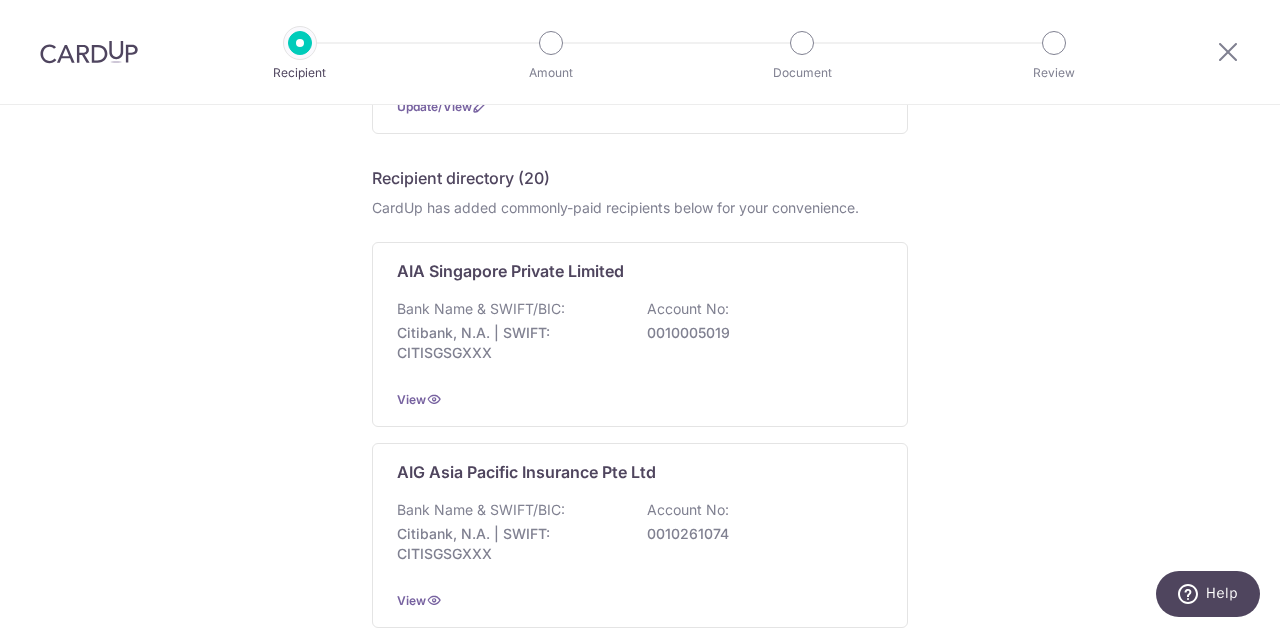 scroll, scrollTop: 400, scrollLeft: 0, axis: vertical 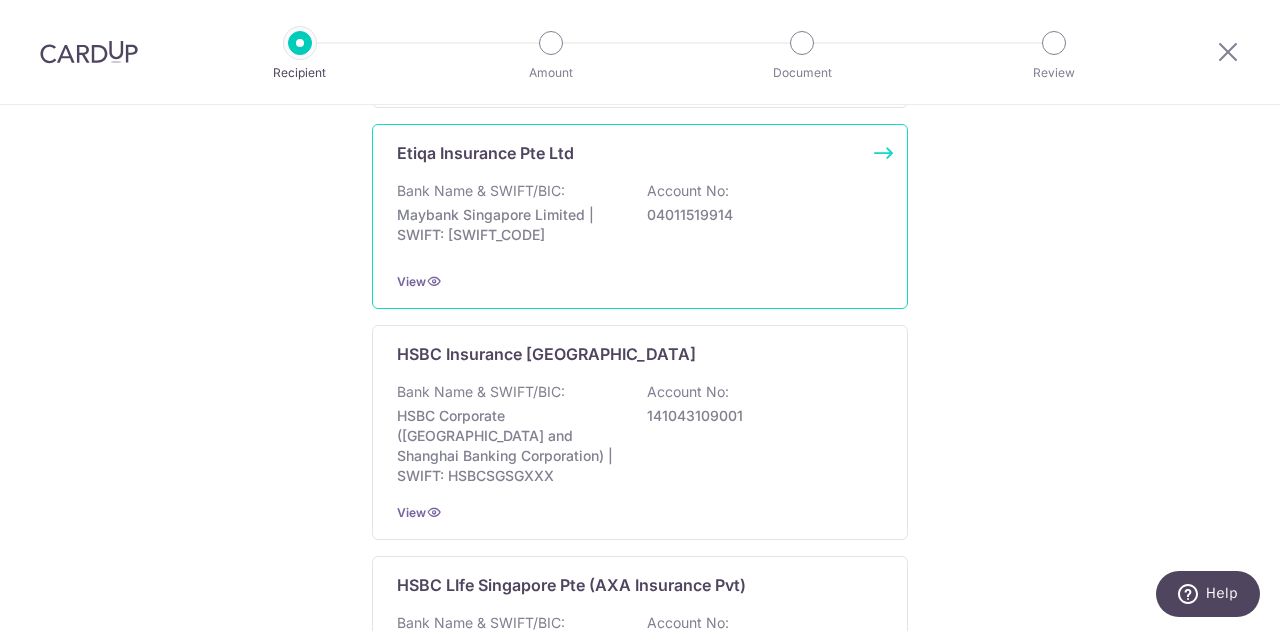 click on "Bank Name & SWIFT/BIC:
Maybank Singapore Limited | SWIFT: MBBESGS2XXX
Account No:
04011519914" at bounding box center [640, 218] 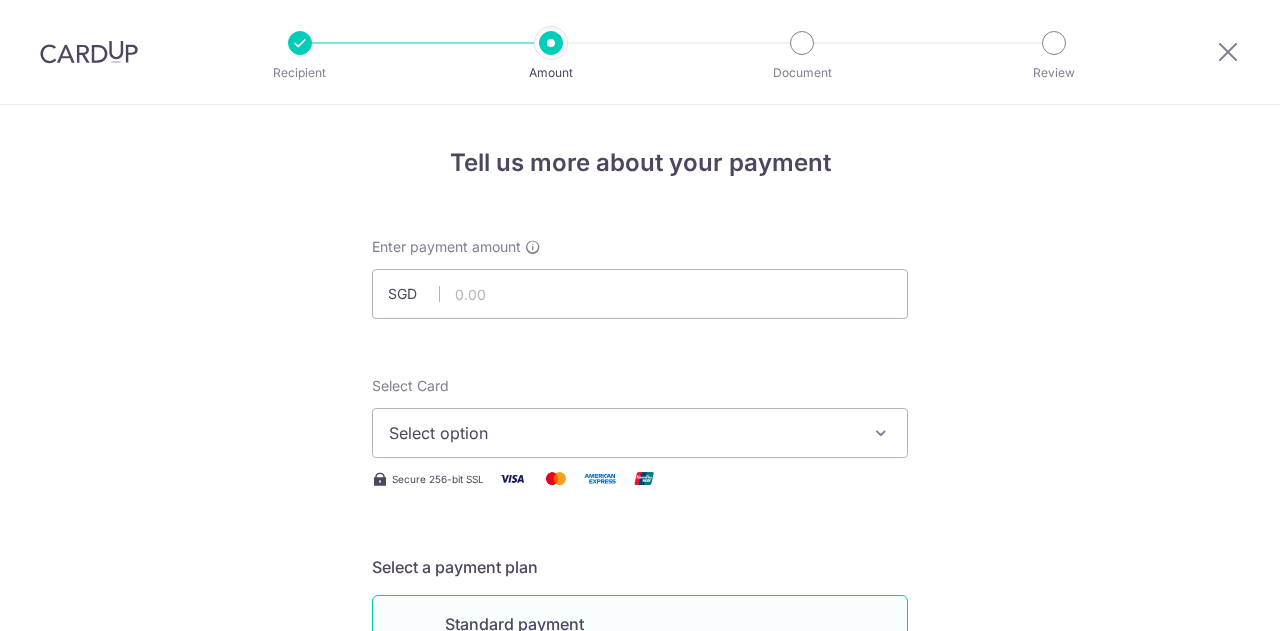 scroll, scrollTop: 0, scrollLeft: 0, axis: both 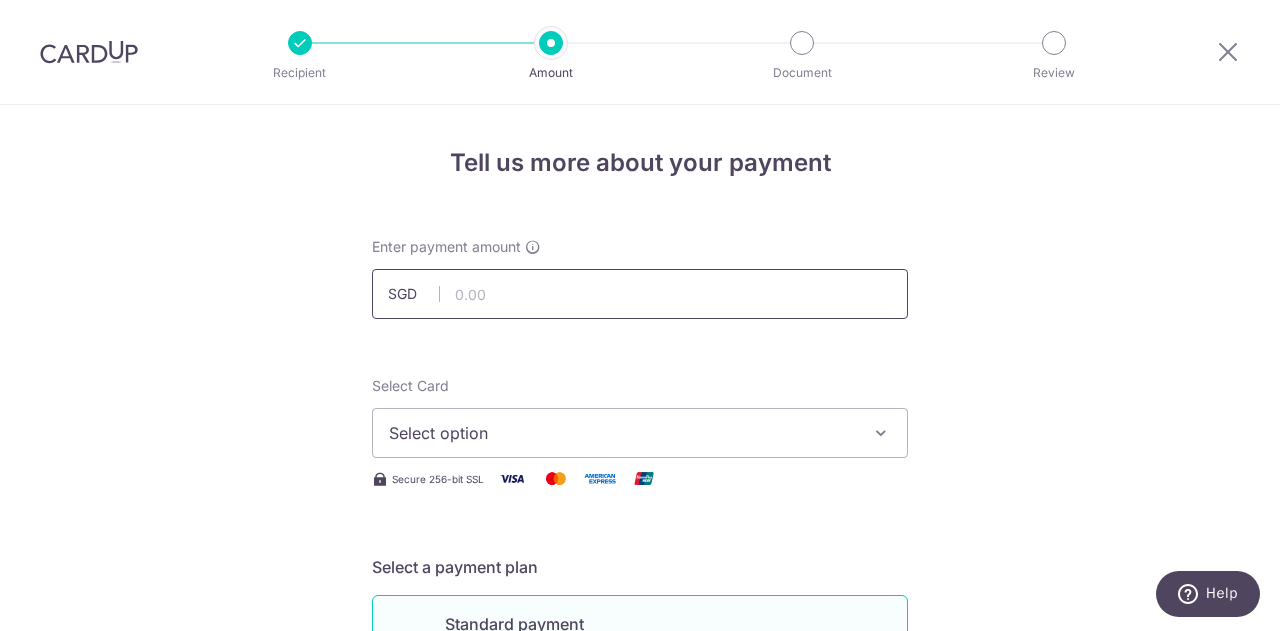 click at bounding box center (640, 294) 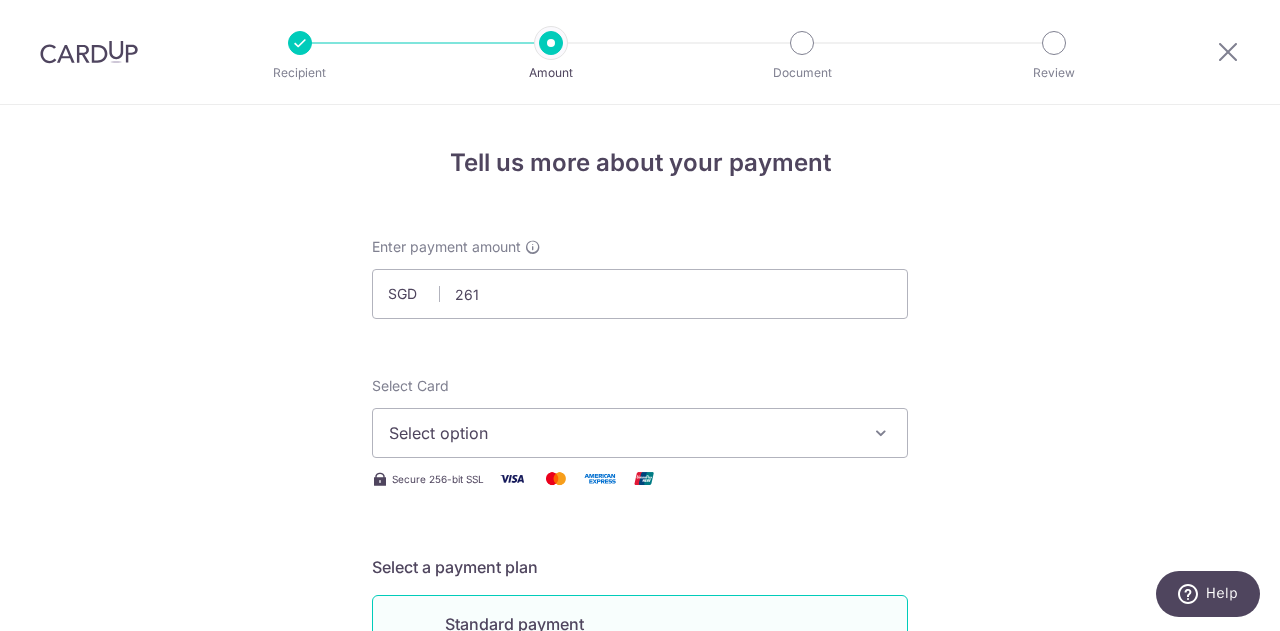 type on "261.00" 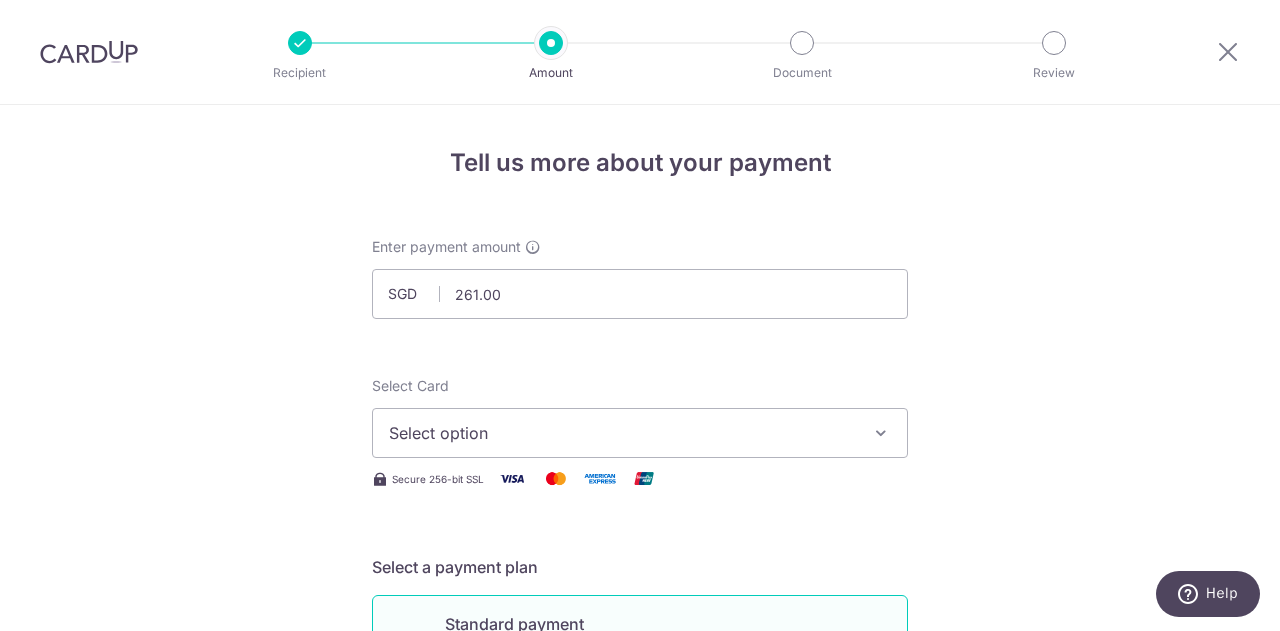 click on "Enter payment amount
SGD
261.00
261.00
Select Card
Select option
Add credit card
Your Cards
**** 0303
**** 3006
**** 7427
**** 6123
**** 2253
**** 7724
Secure 256-bit SSL
Text
New card details" at bounding box center [640, 1028] 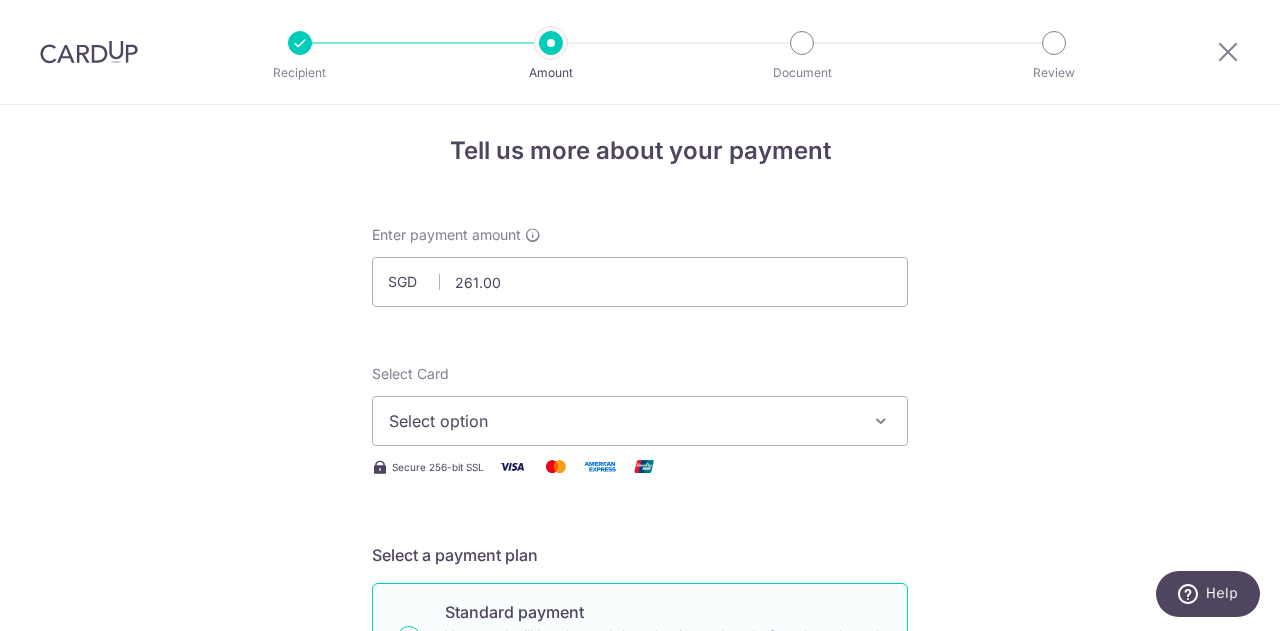 scroll, scrollTop: 25, scrollLeft: 0, axis: vertical 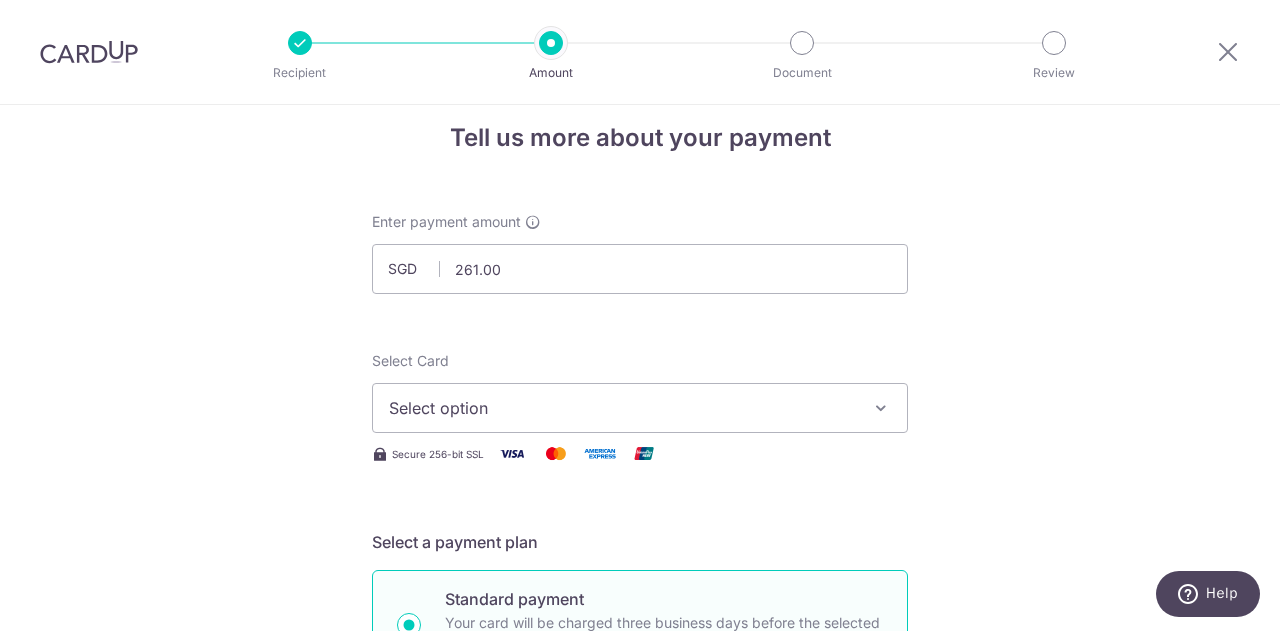 click on "Select option" at bounding box center (622, 408) 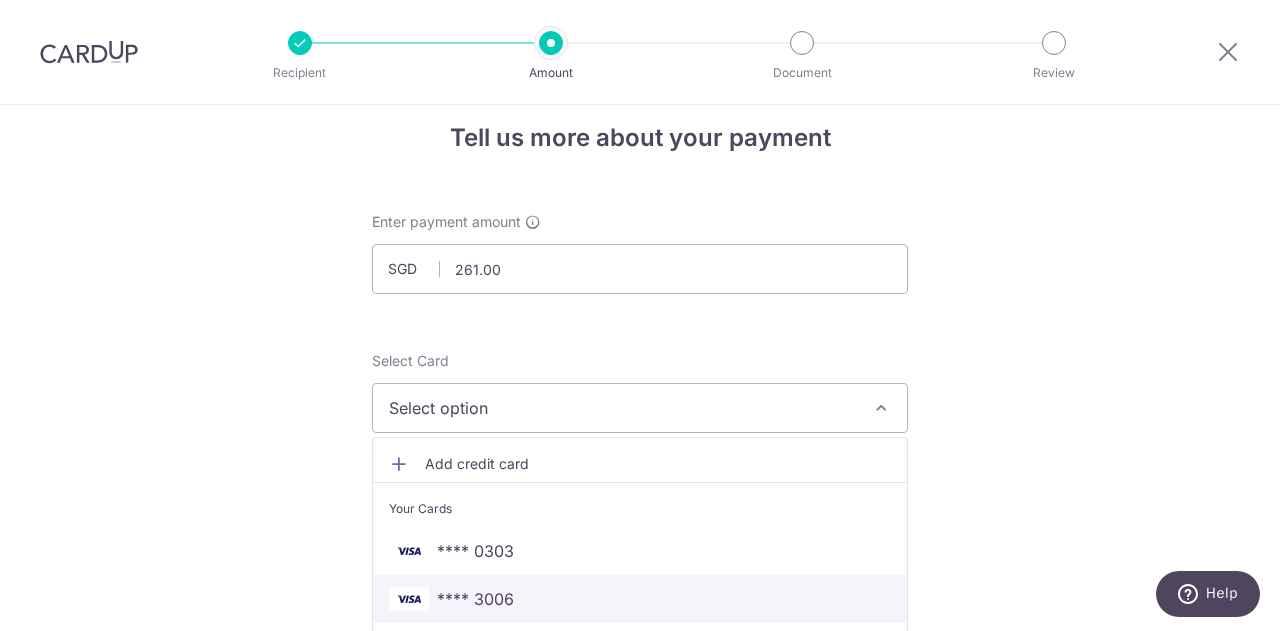 click on "**** 3006" at bounding box center [475, 599] 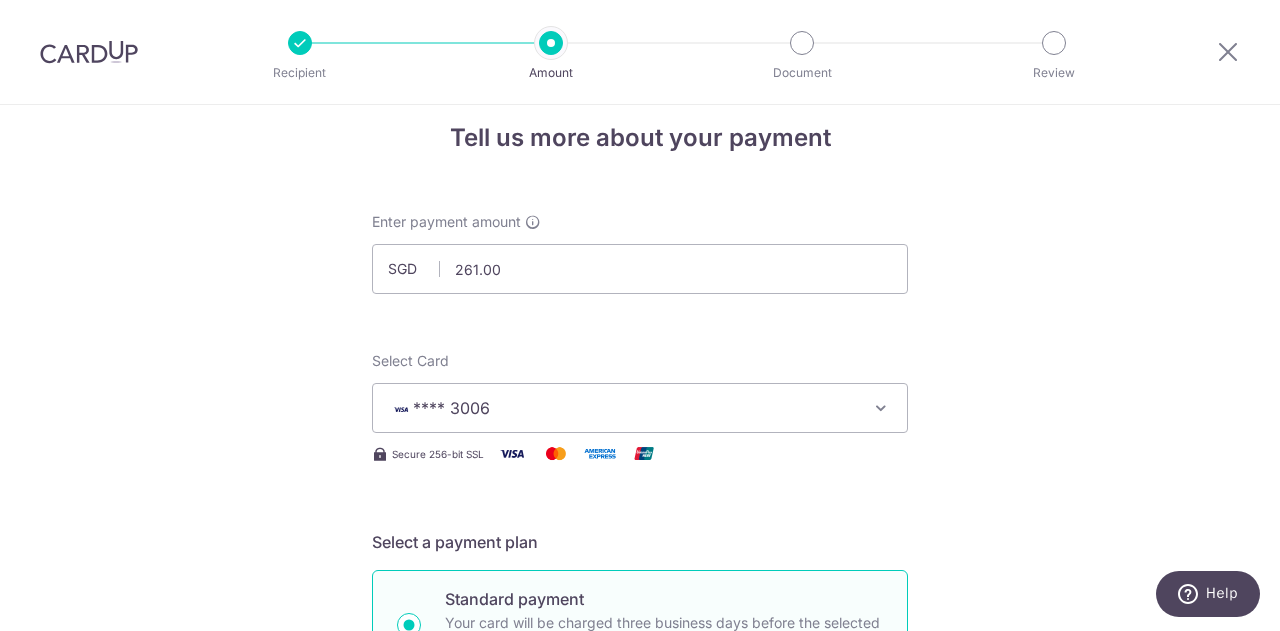 click on "Tell us more about your payment
Enter payment amount
SGD
261.00
261.00
Select Card
**** 3006
Add credit card
Your Cards
**** 0303
**** 3006
**** 7427
**** 6123
**** 2253
**** 7724
Secure 256-bit SSL
Text" at bounding box center (640, 984) 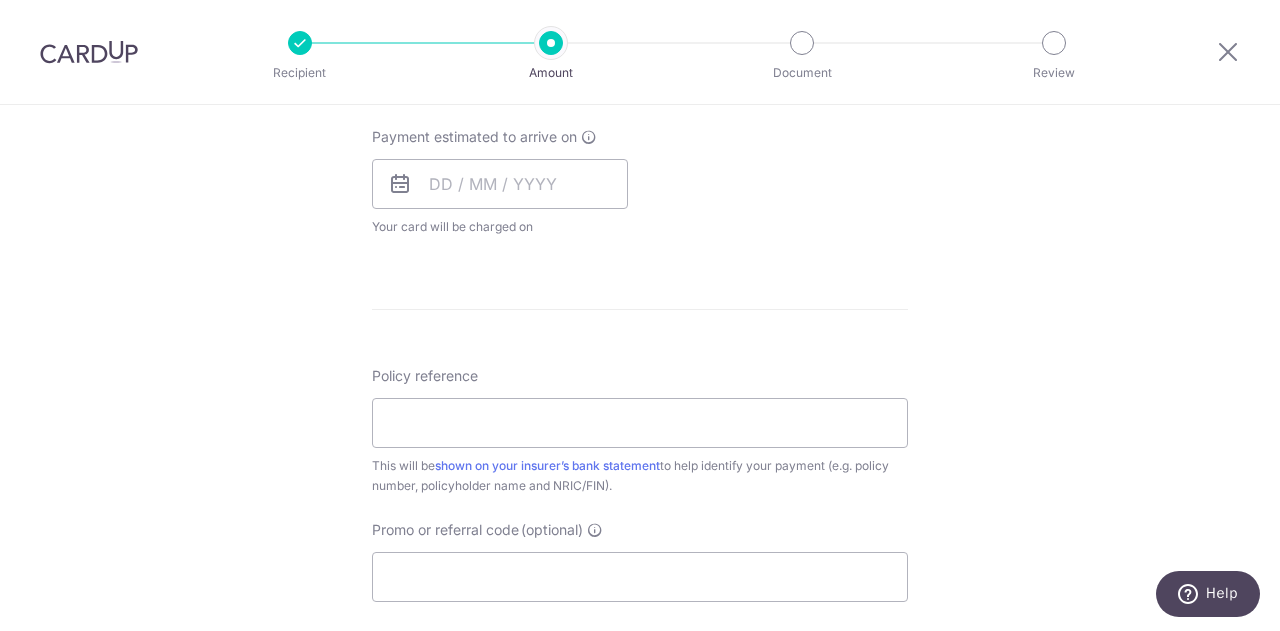 scroll, scrollTop: 644, scrollLeft: 0, axis: vertical 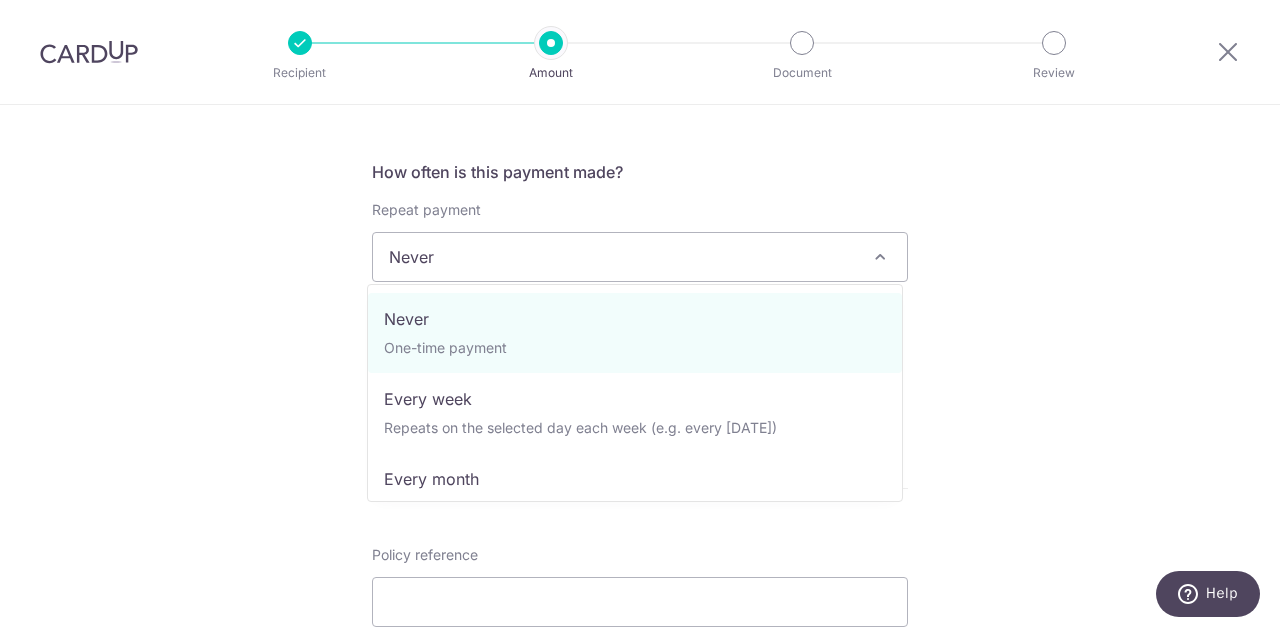 click on "Never" at bounding box center (640, 257) 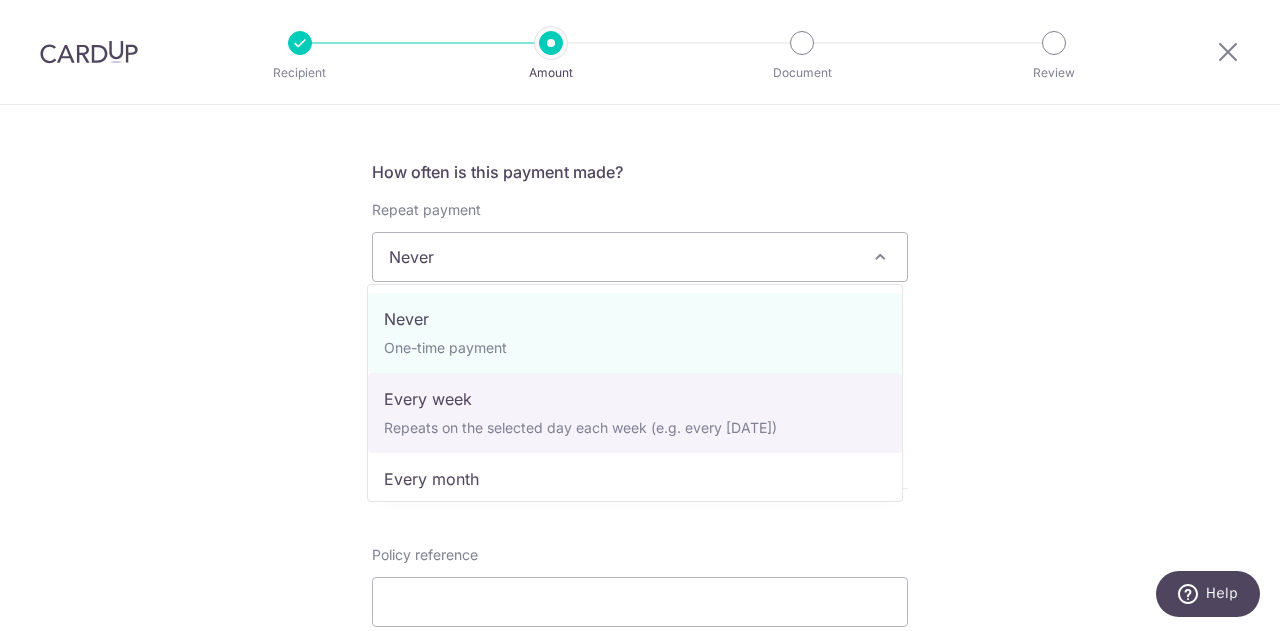 select on "2" 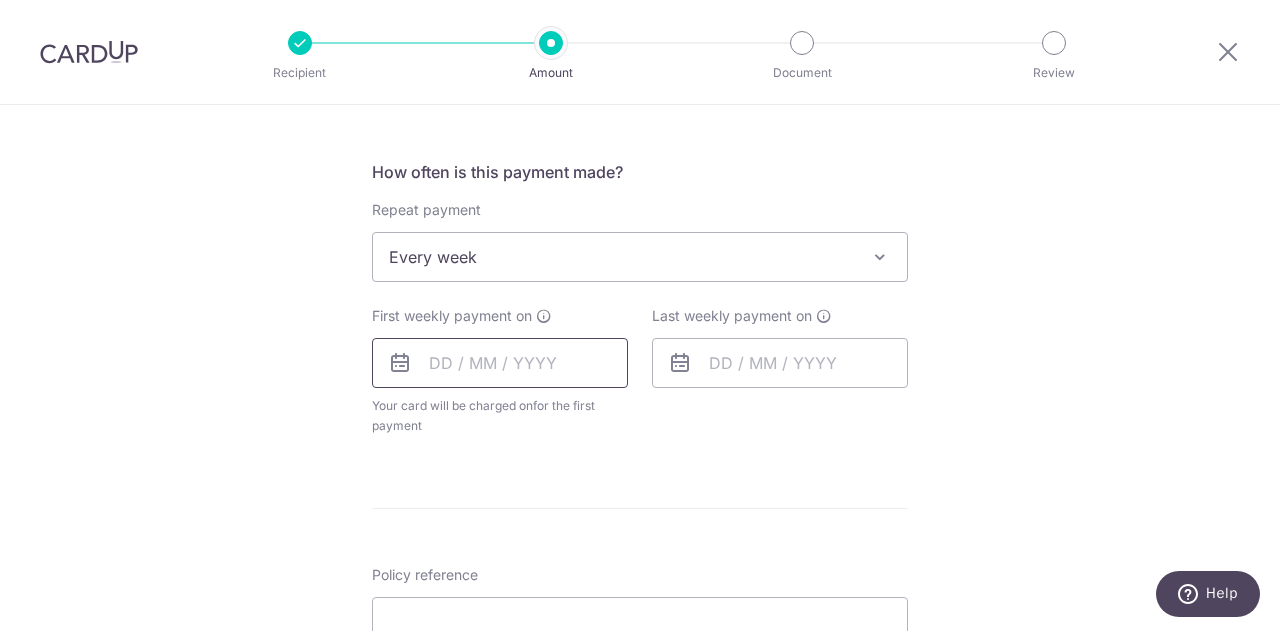 click at bounding box center (500, 363) 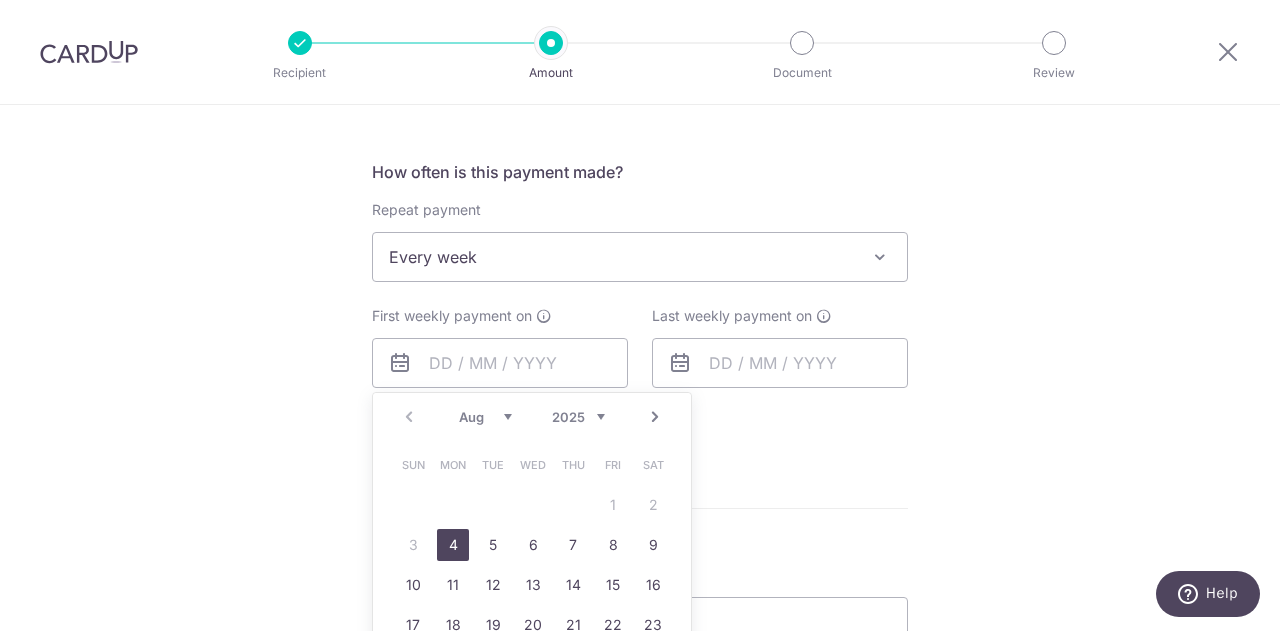click on "4" at bounding box center (453, 545) 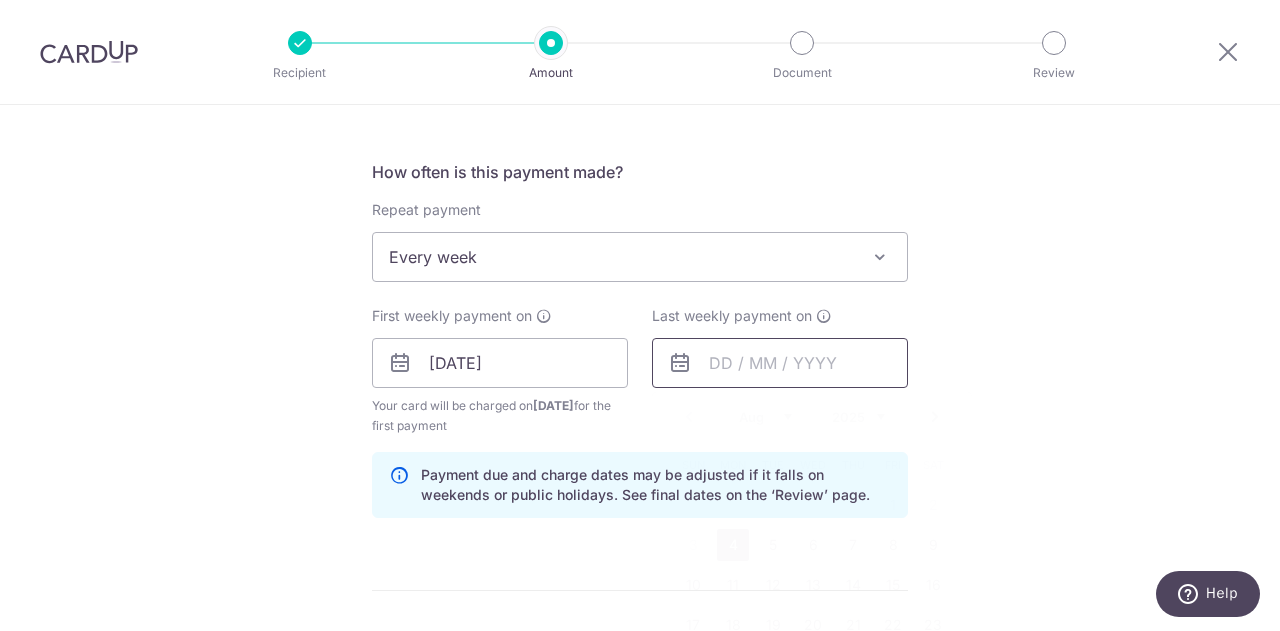 click at bounding box center (780, 363) 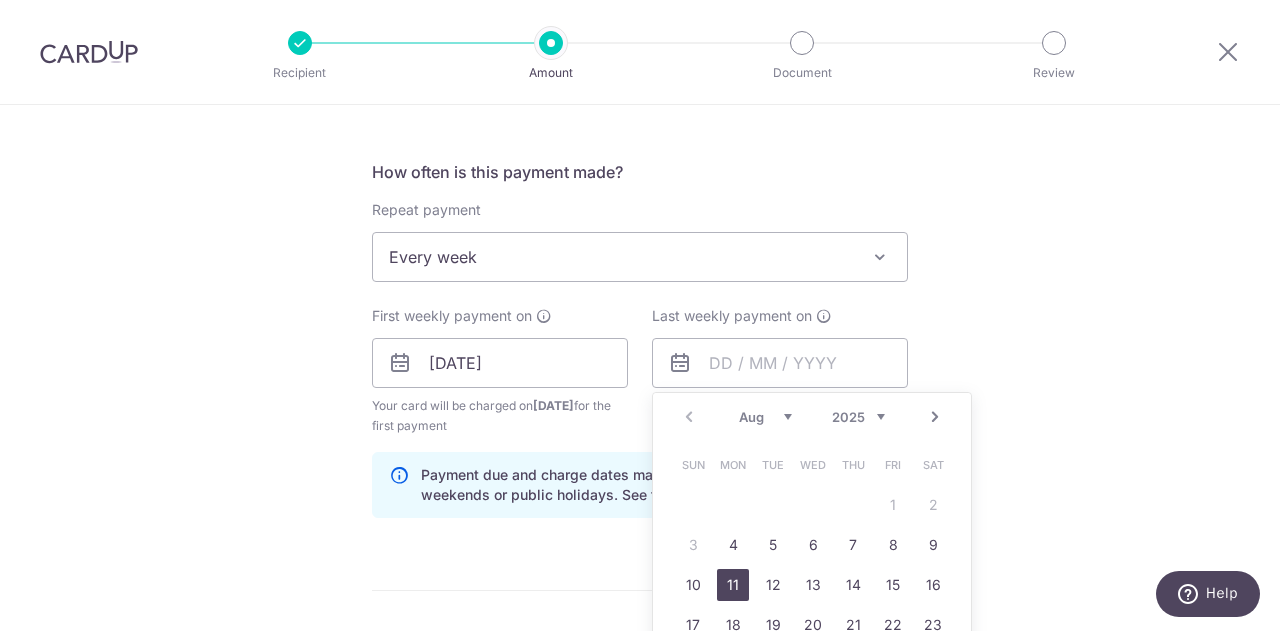 click on "11" at bounding box center (733, 585) 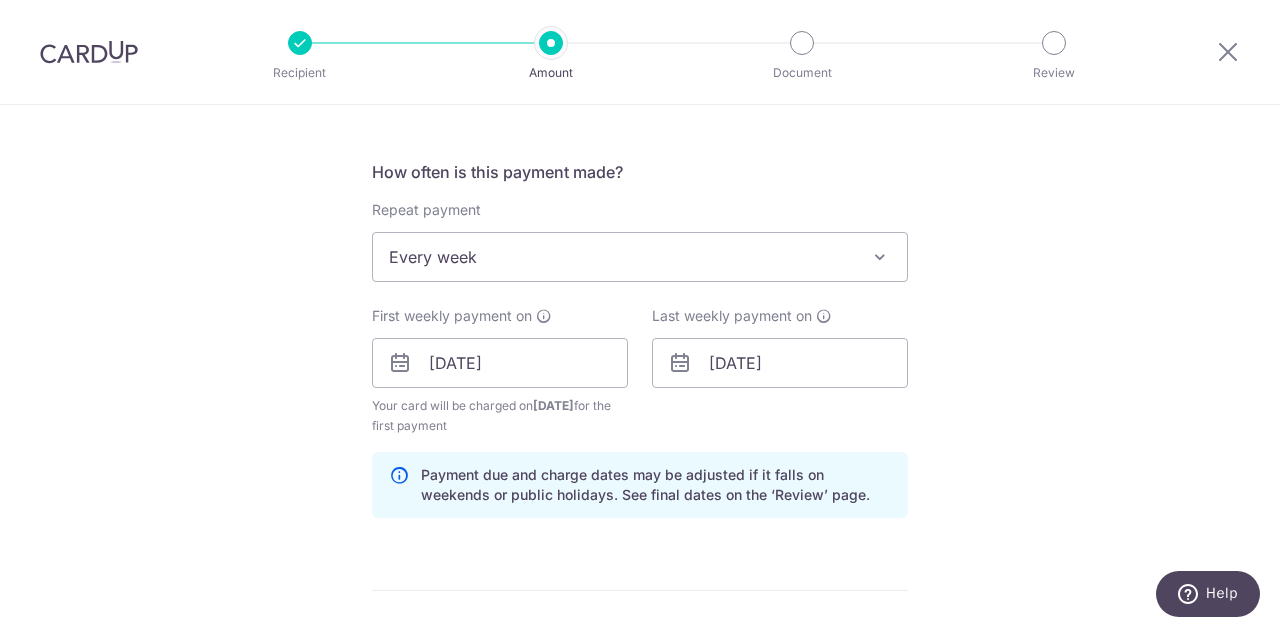 click on "Last weekly payment on
11/08/2025
Prev Next Aug Sep Oct Nov Dec 2025 2026 2027 2028 2029 2030 2031 2032 2033 2034 2035 Sun Mon Tue Wed Thu Fri Sat           1 2 3 4 5 6 7 8 9 10 11 12 13 14 15 16 17 18 19 20 21 22 23 24 25 26 27 28 29 30 31" at bounding box center (780, 371) 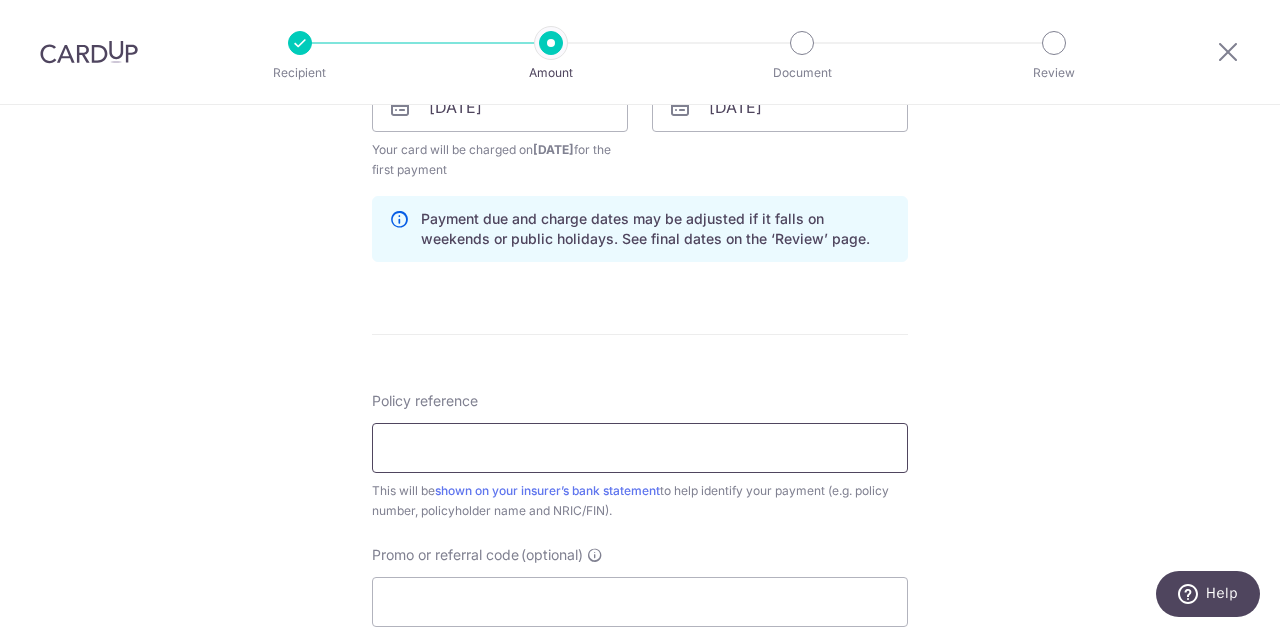 scroll, scrollTop: 978, scrollLeft: 0, axis: vertical 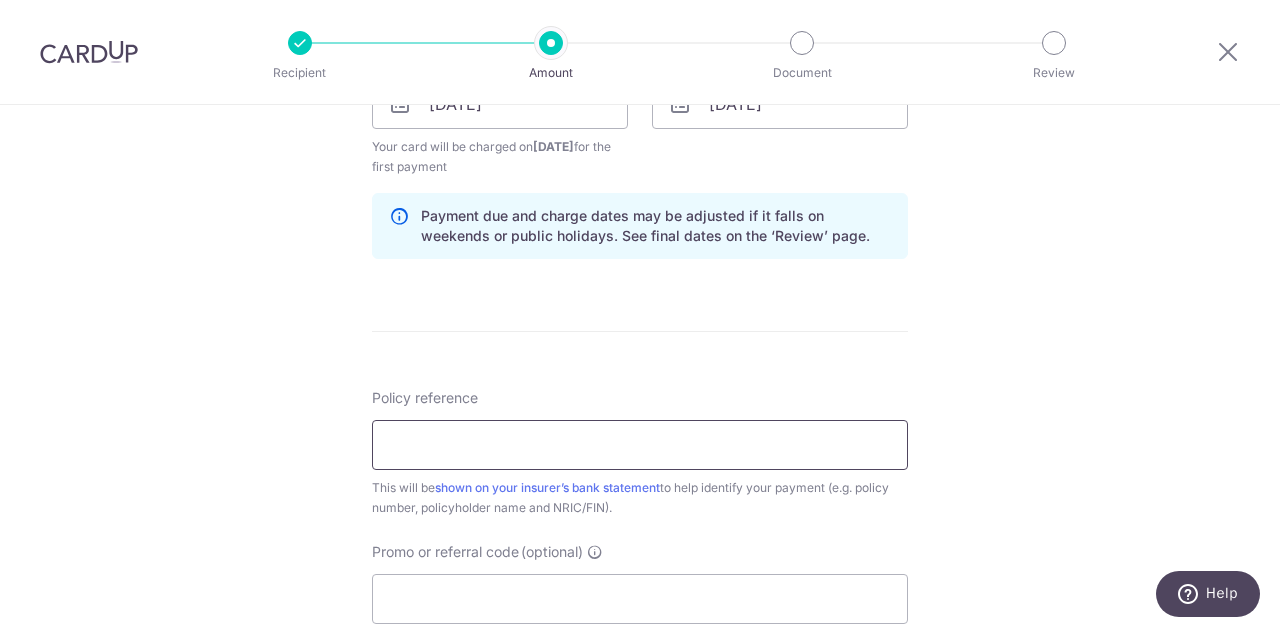 click on "Policy reference" at bounding box center [640, 445] 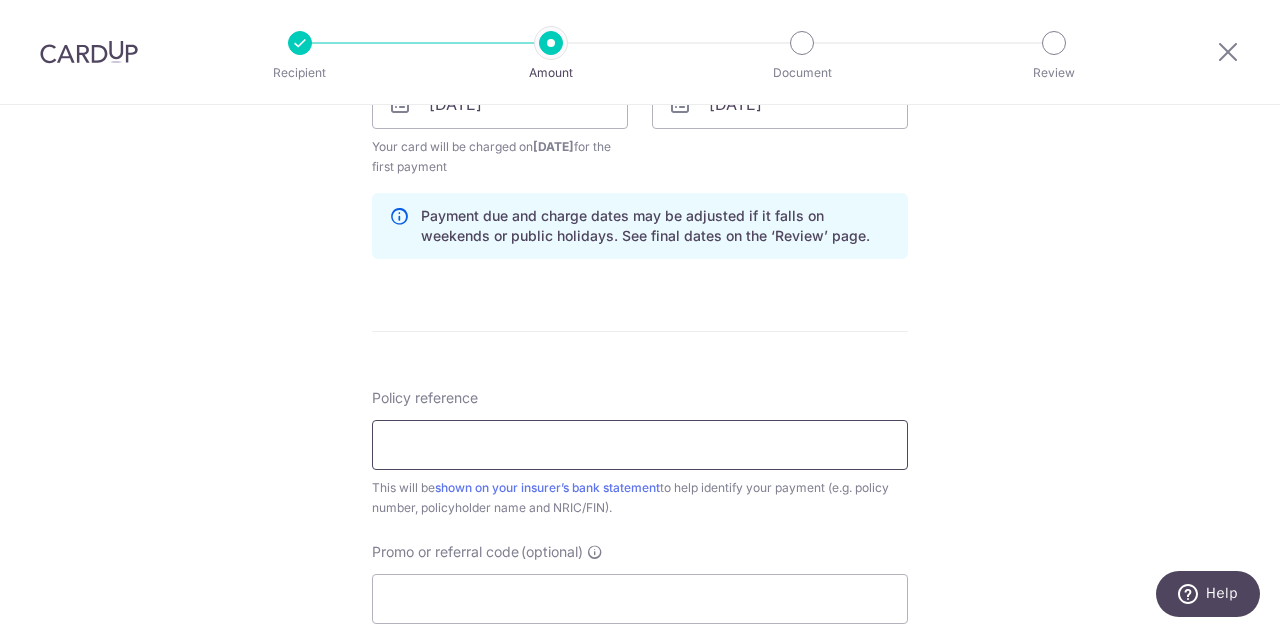 type on "30001608 Lim Yen Yen Agnes InvestBu" 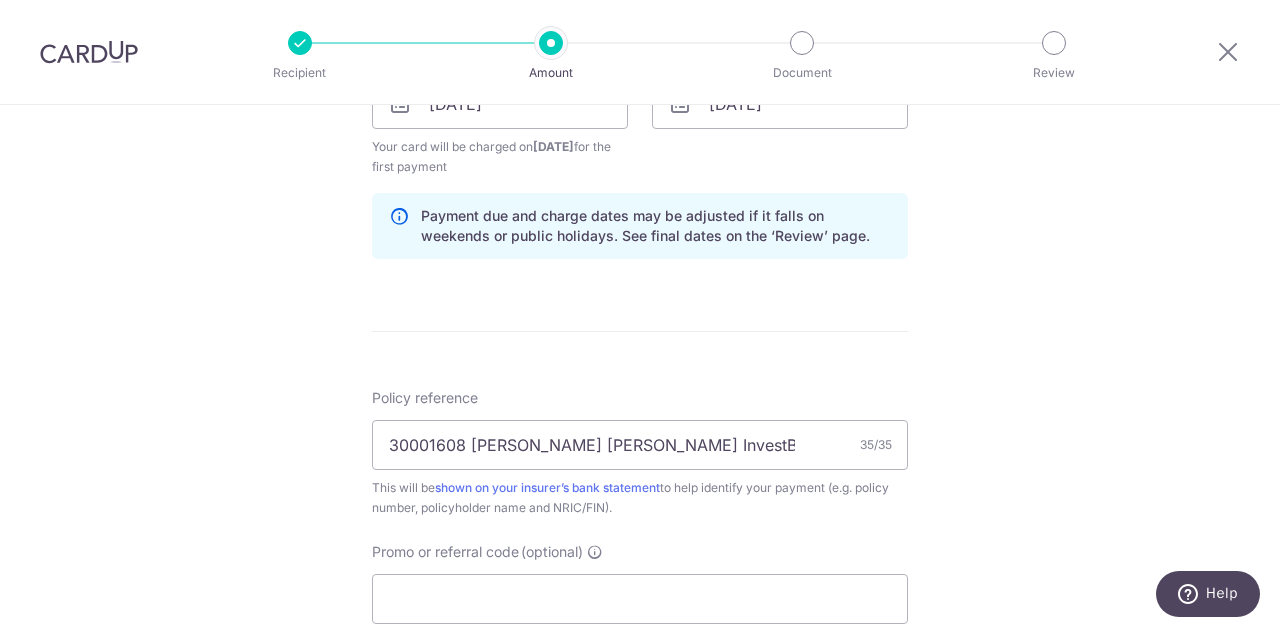 click on "Tell us more about your payment
Enter payment amount
SGD
261.00
261.00
Select Card
**** 3006
Add credit card
Your Cards
**** 0303
**** 3006
**** 7427
**** 6123
**** 2253
**** 7724
Secure 256-bit SSL
Text" at bounding box center [640, 82] 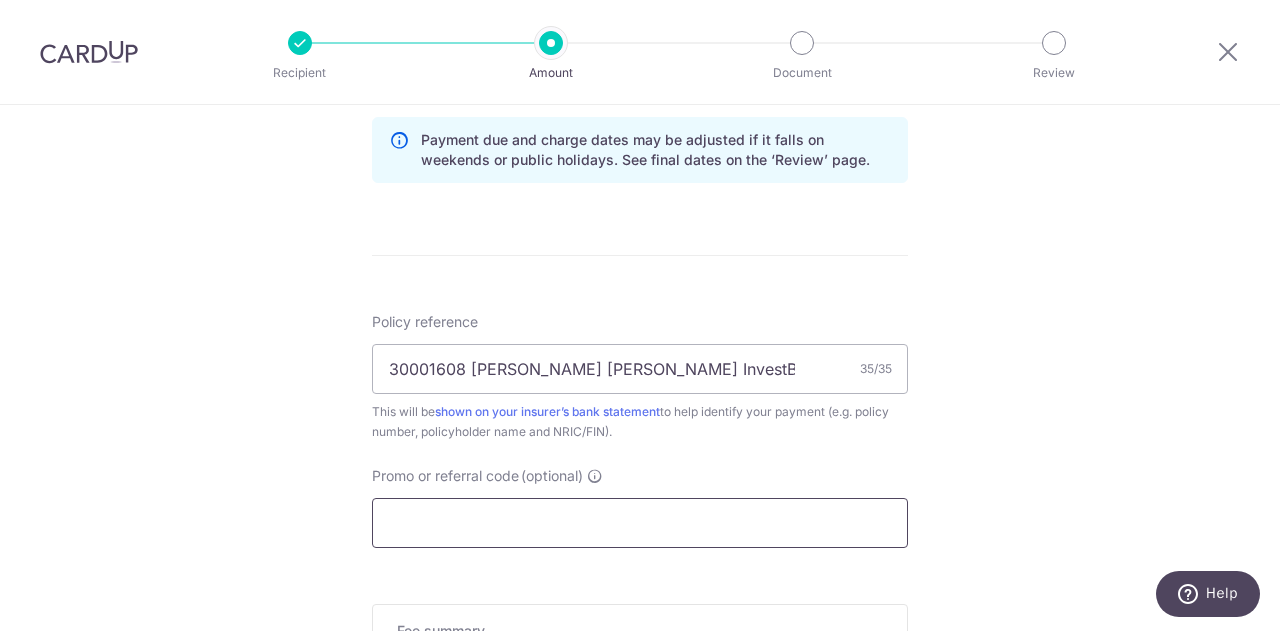 scroll, scrollTop: 1078, scrollLeft: 0, axis: vertical 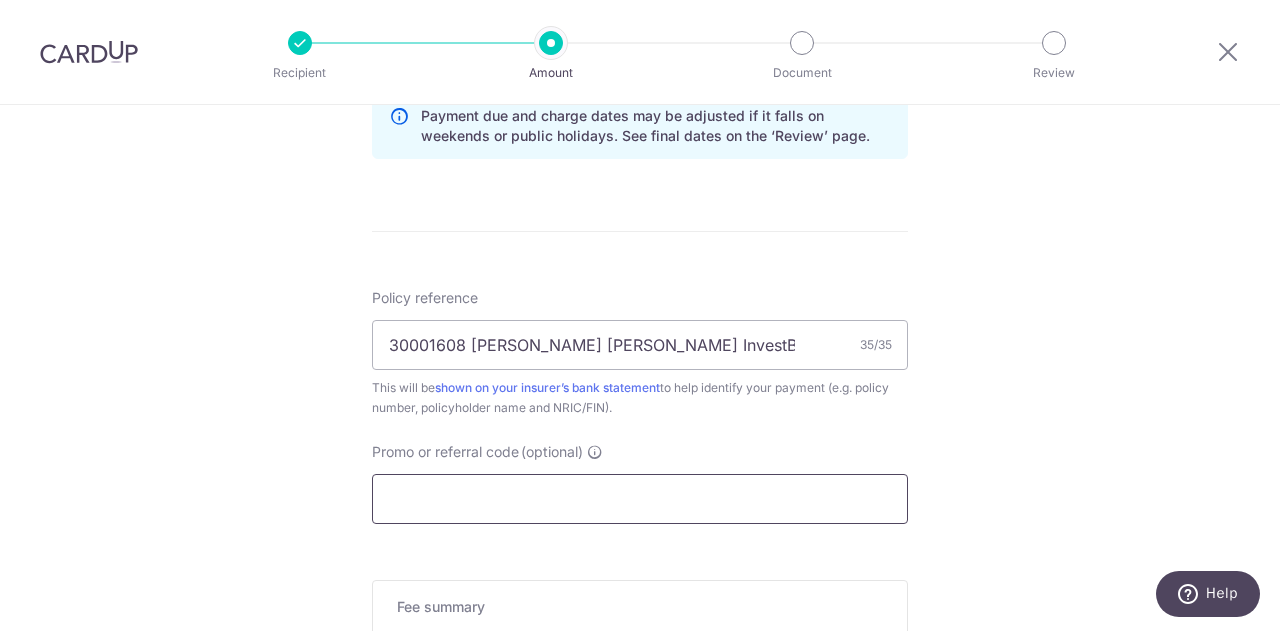 click on "Promo or referral code
(optional)" at bounding box center (640, 499) 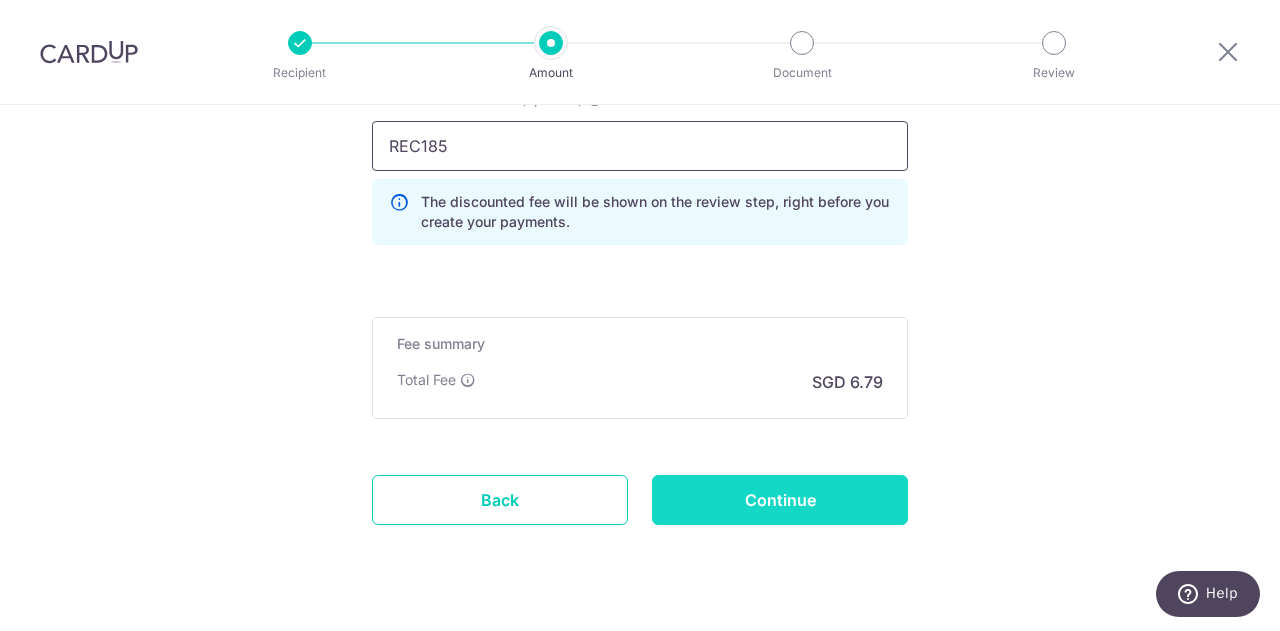 scroll, scrollTop: 1436, scrollLeft: 0, axis: vertical 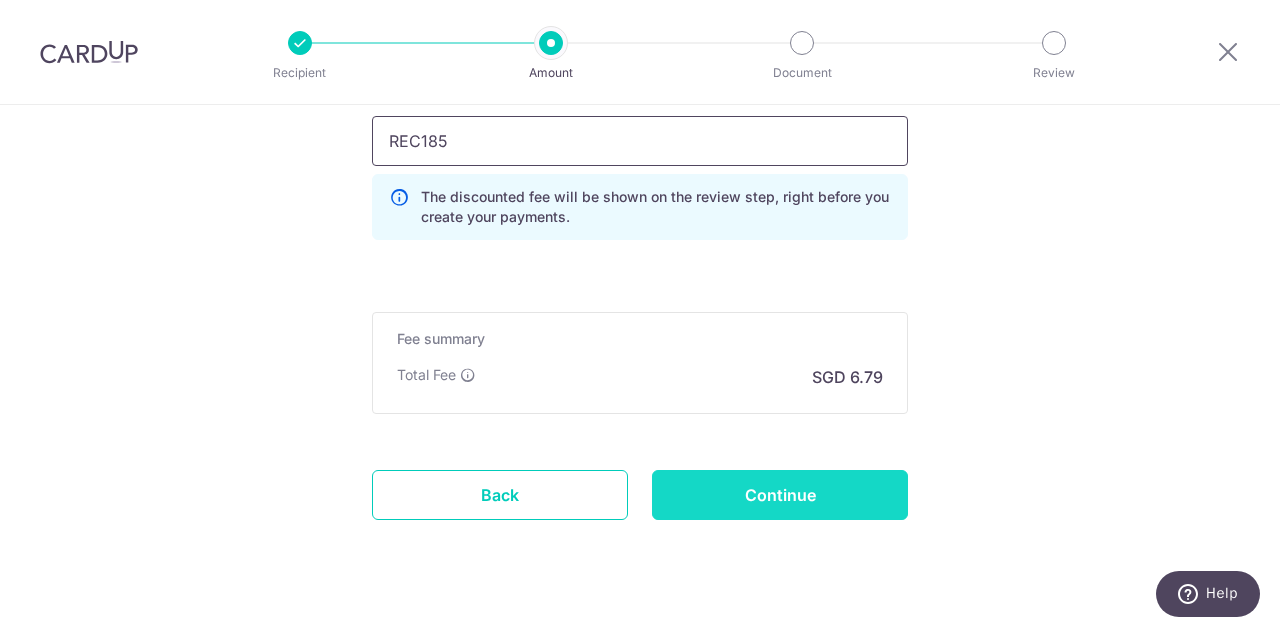 type on "REC185" 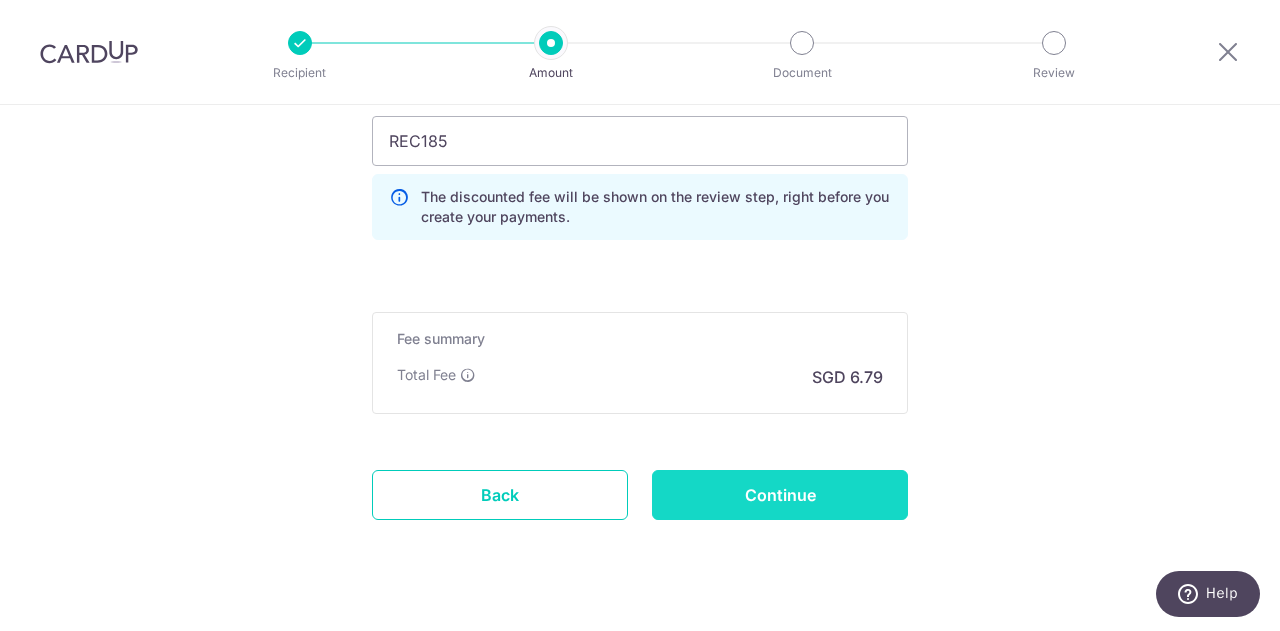 click on "Continue" at bounding box center (780, 495) 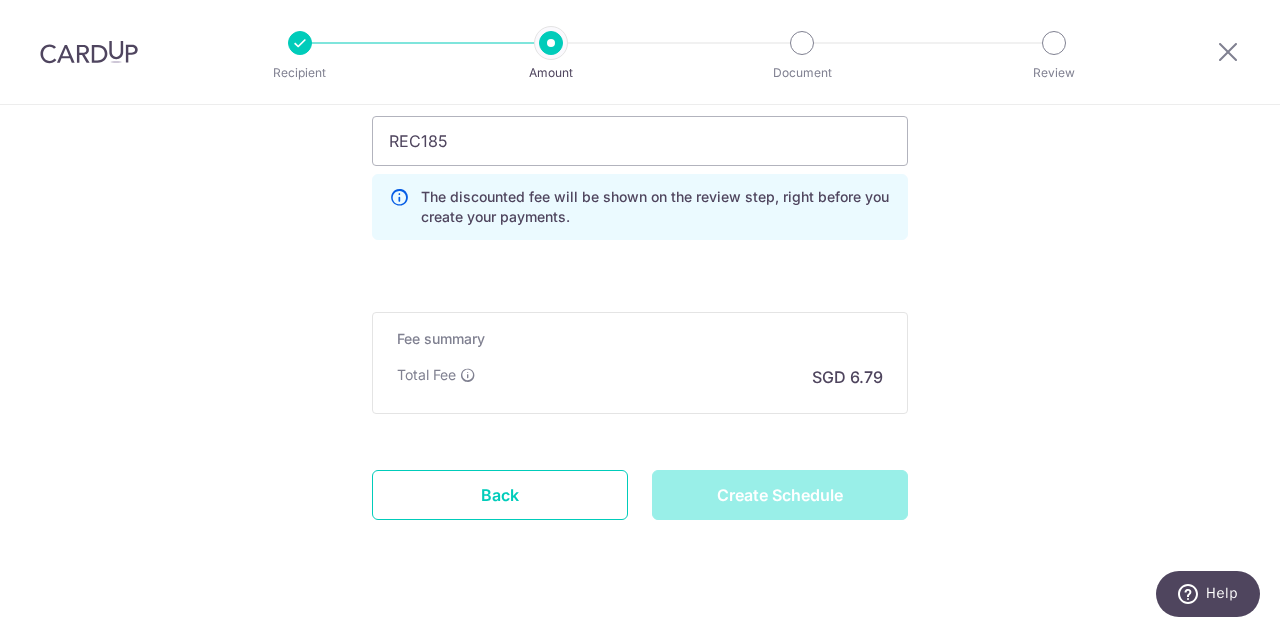 type on "Create Schedule" 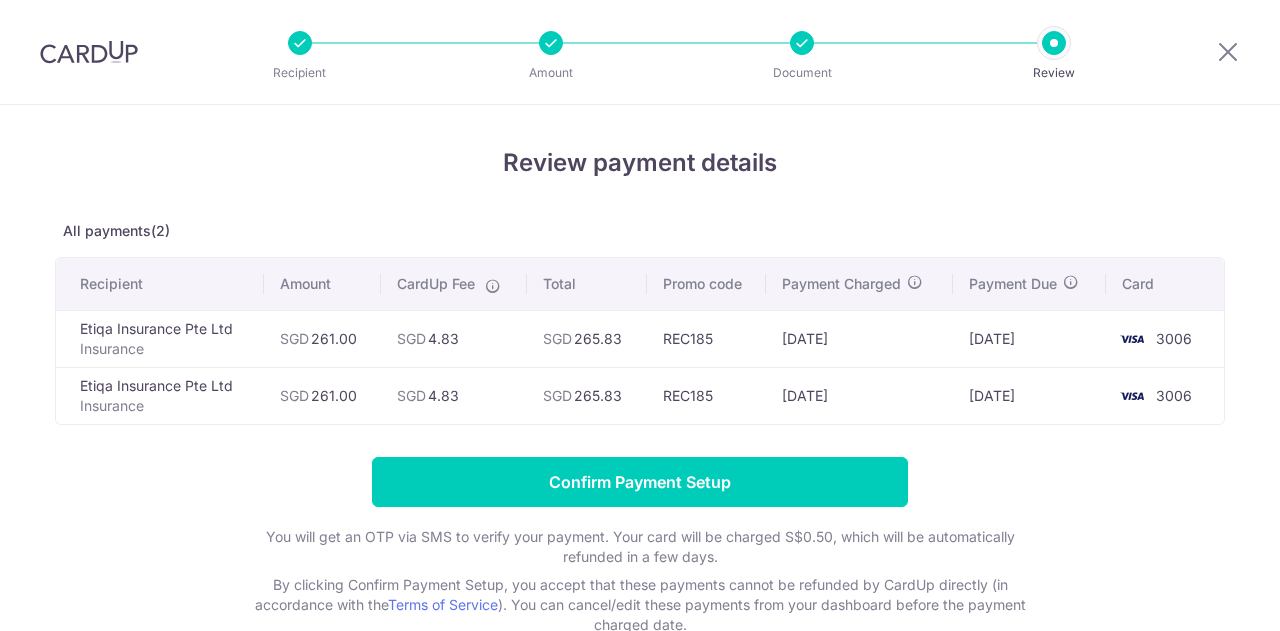 scroll, scrollTop: 0, scrollLeft: 0, axis: both 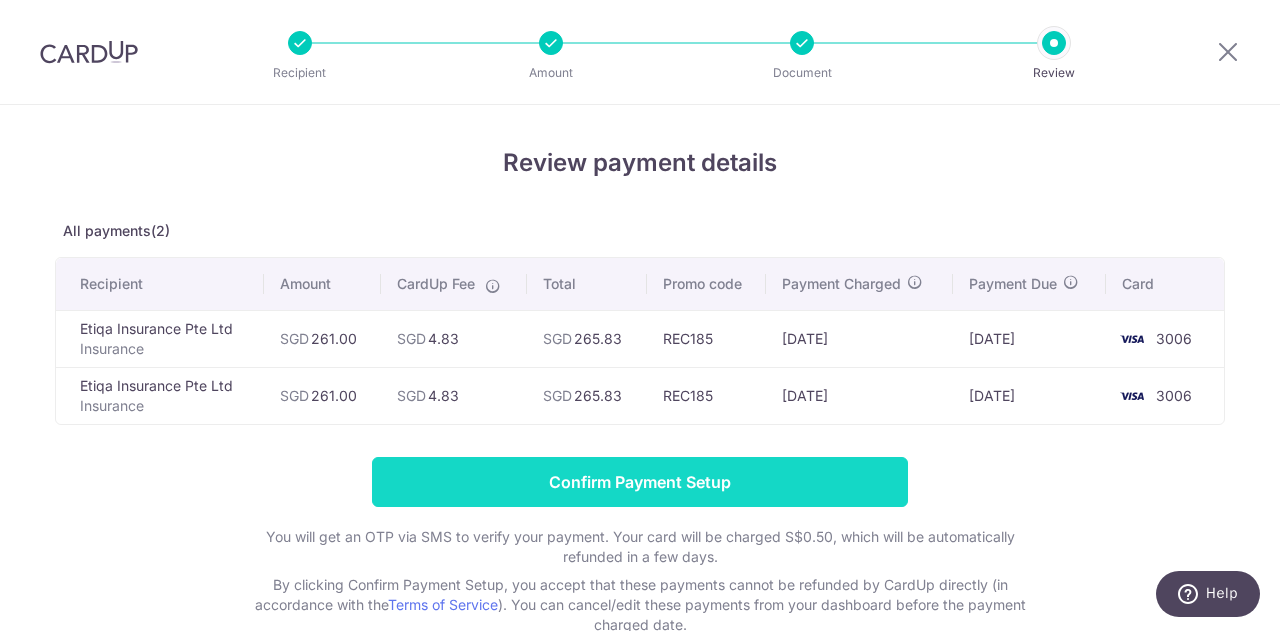 click on "Confirm Payment Setup" at bounding box center (640, 482) 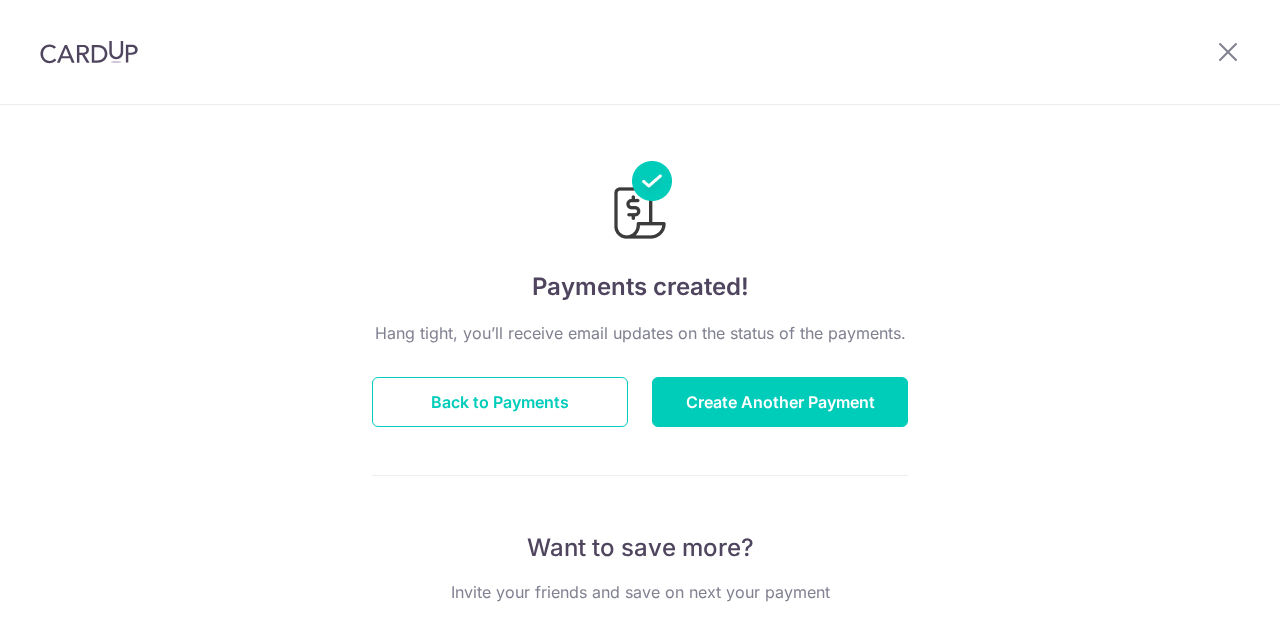 scroll, scrollTop: 0, scrollLeft: 0, axis: both 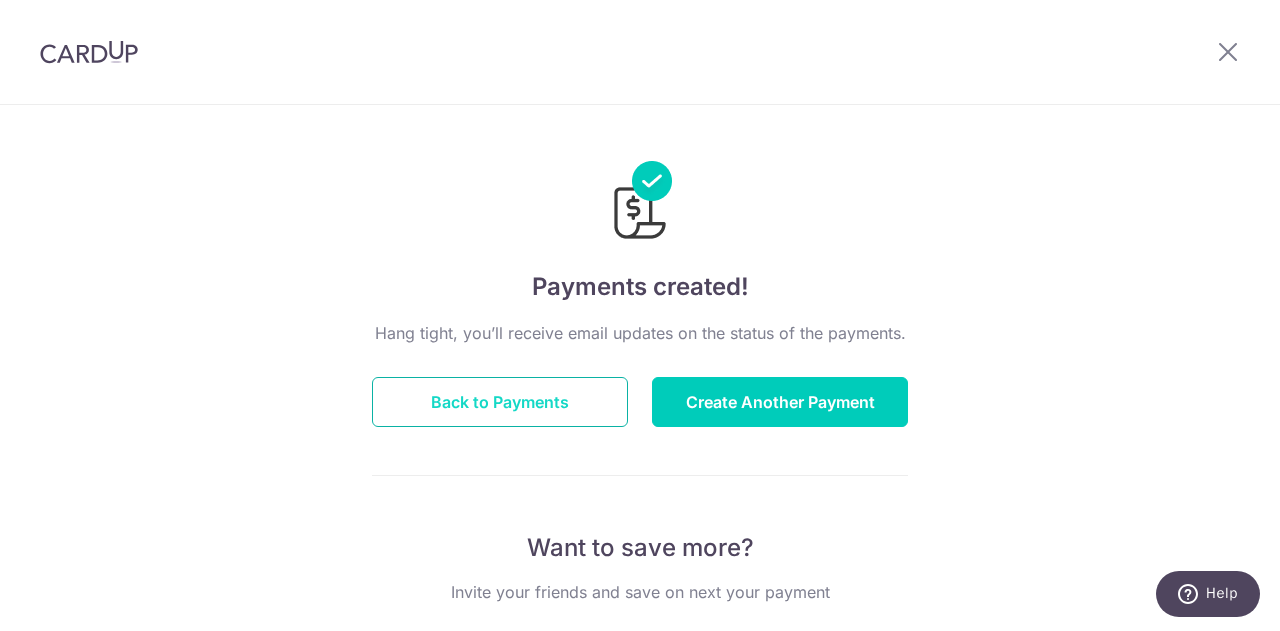 click on "Back to Payments" at bounding box center [500, 402] 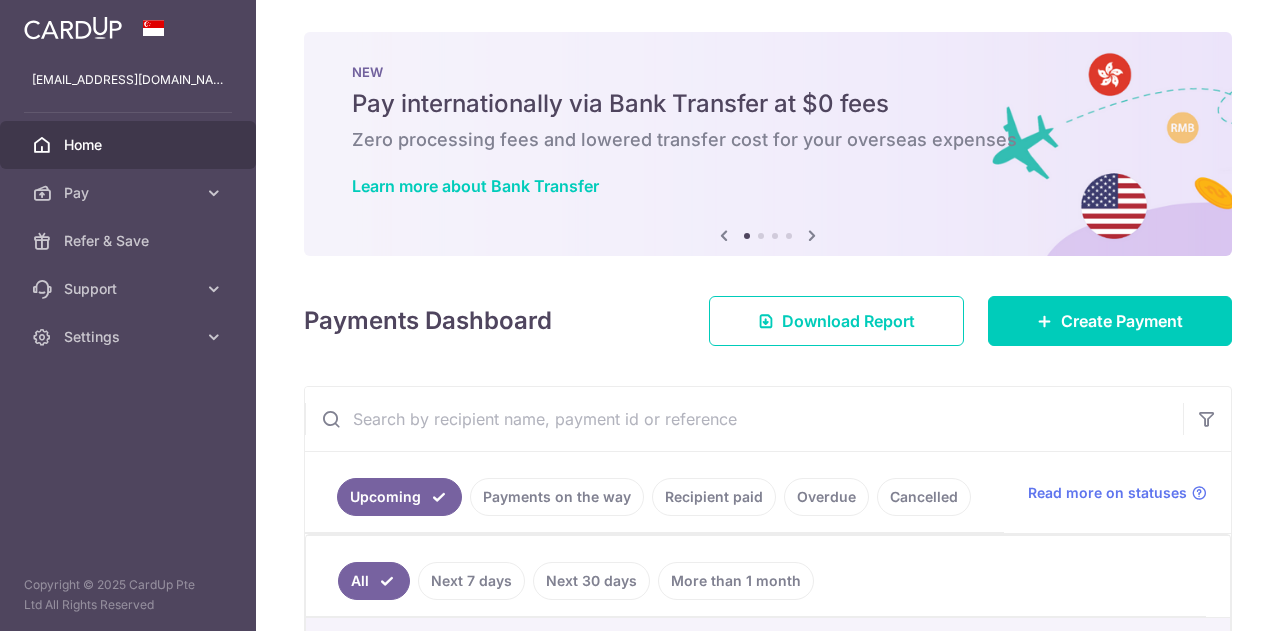 scroll, scrollTop: 0, scrollLeft: 0, axis: both 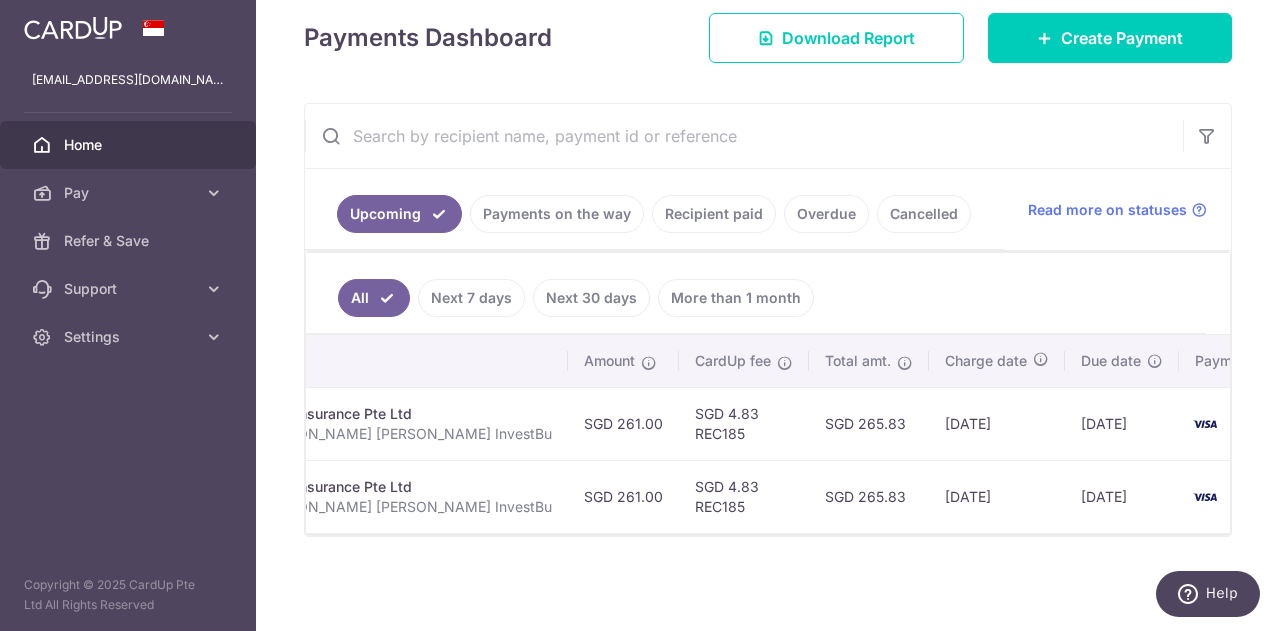 click on "Payments on the way" at bounding box center (557, 214) 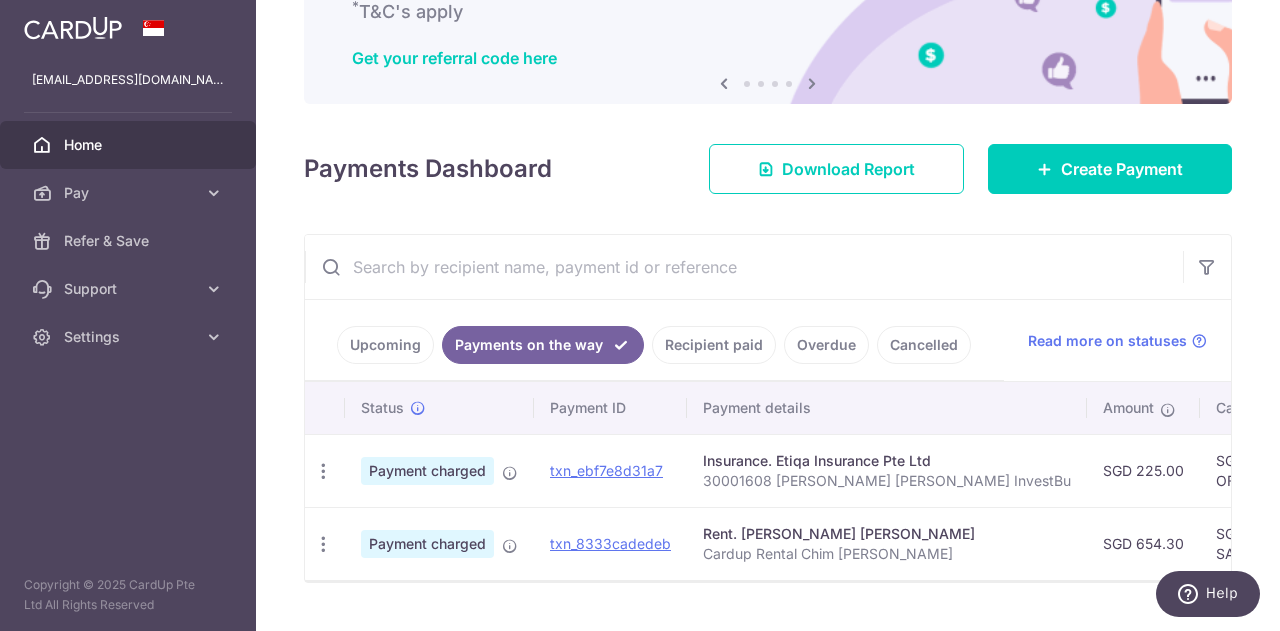 scroll, scrollTop: 203, scrollLeft: 0, axis: vertical 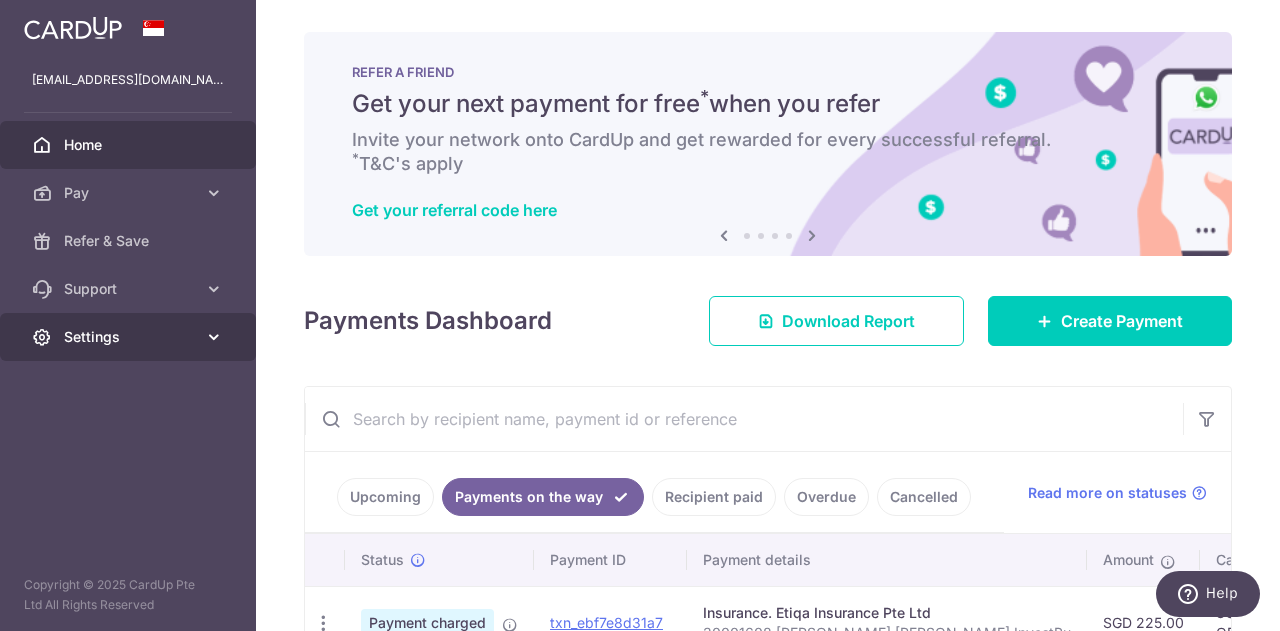 click on "Settings" at bounding box center (130, 337) 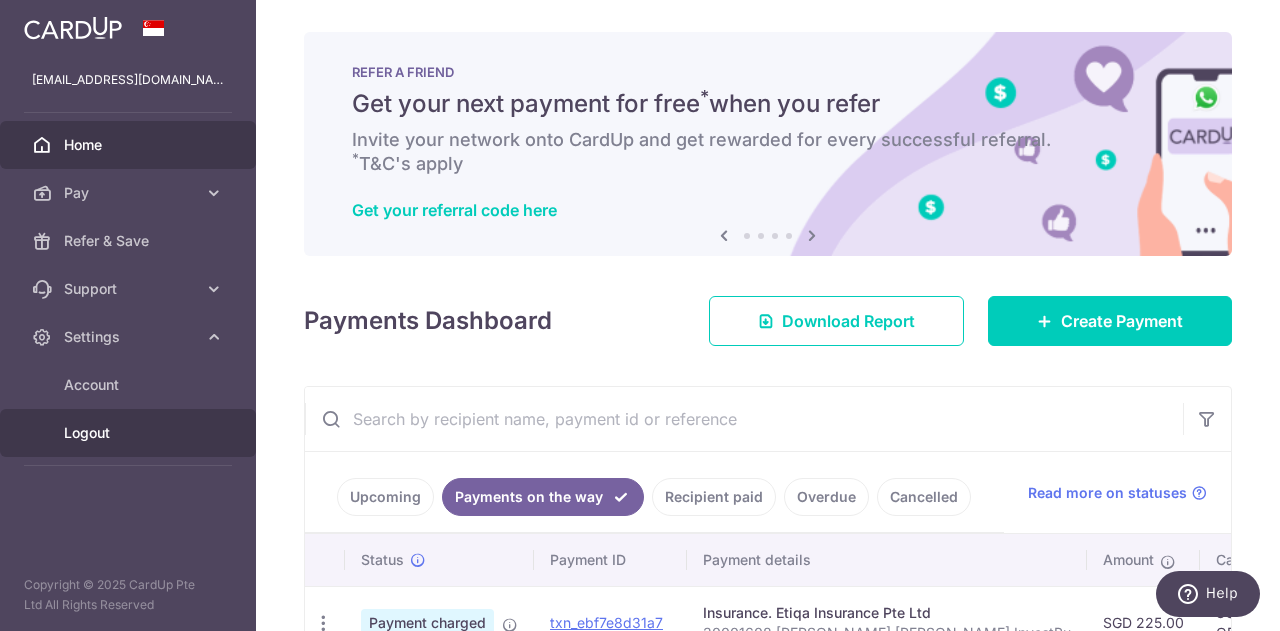 click on "Logout" at bounding box center (130, 433) 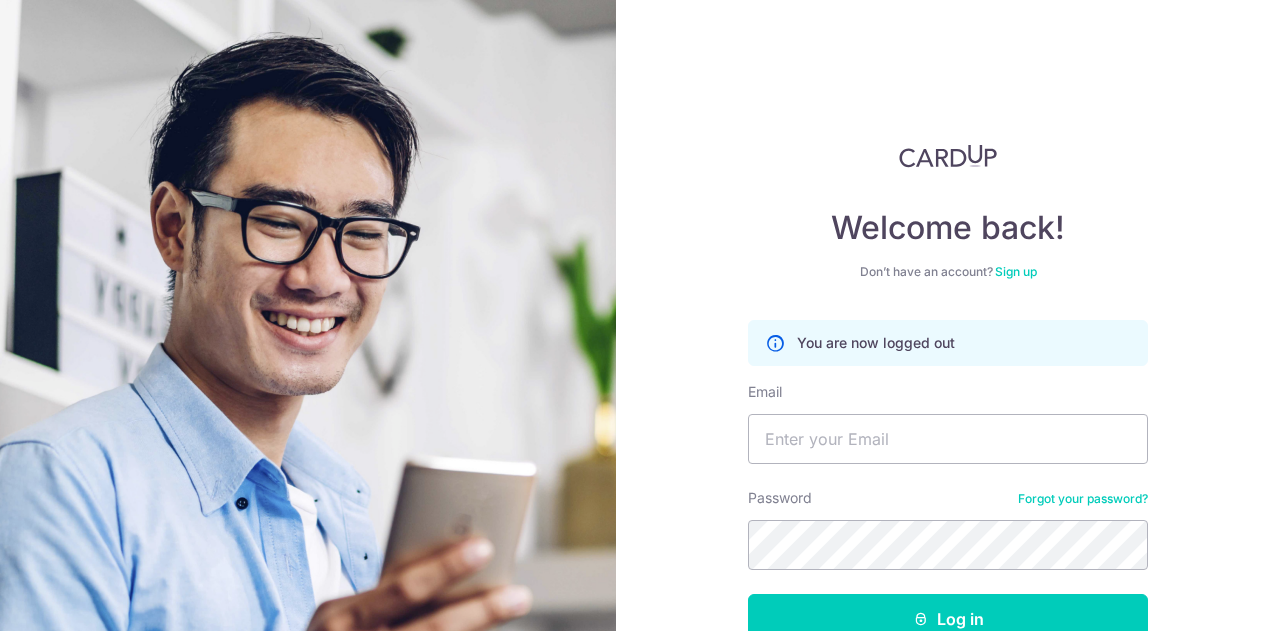 scroll, scrollTop: 0, scrollLeft: 0, axis: both 